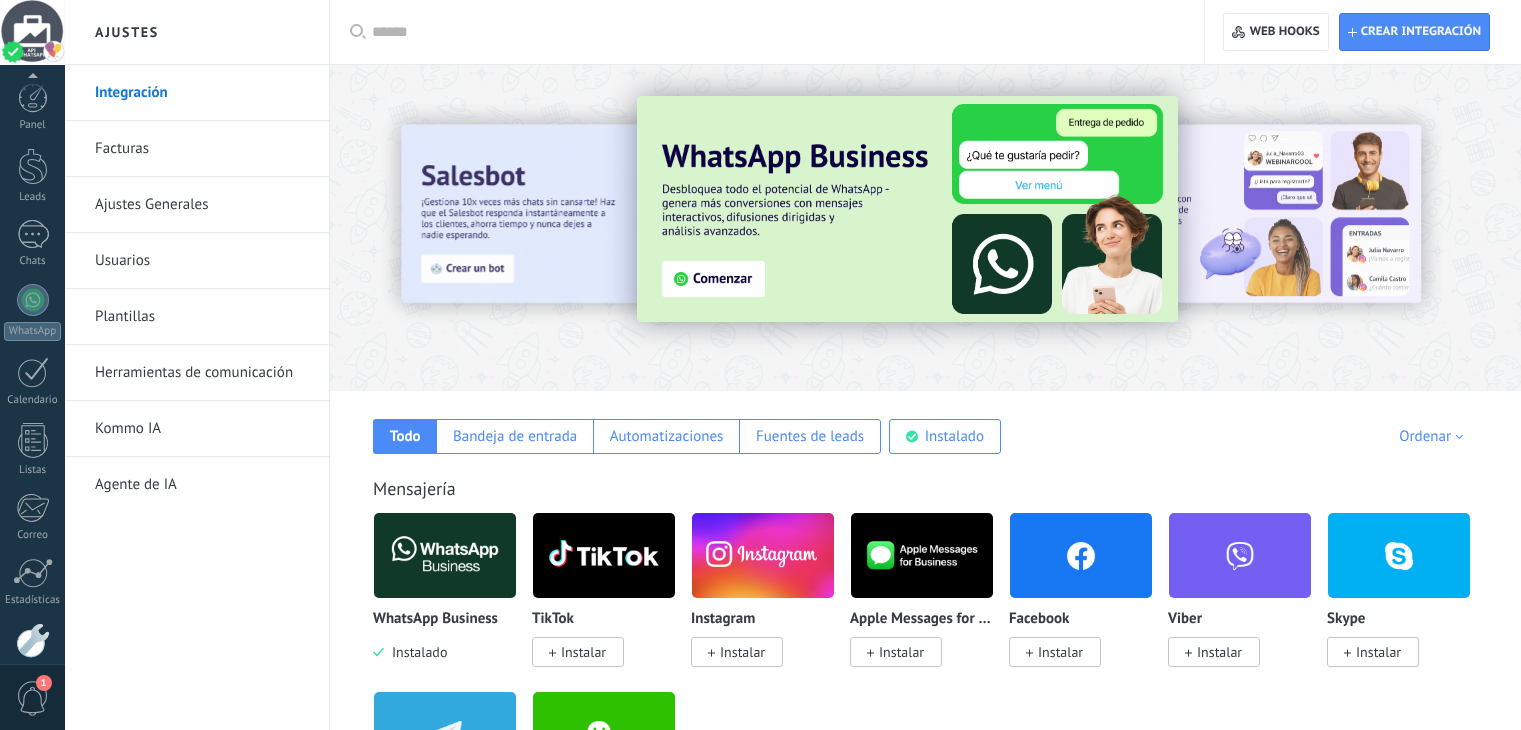 scroll, scrollTop: 0, scrollLeft: 0, axis: both 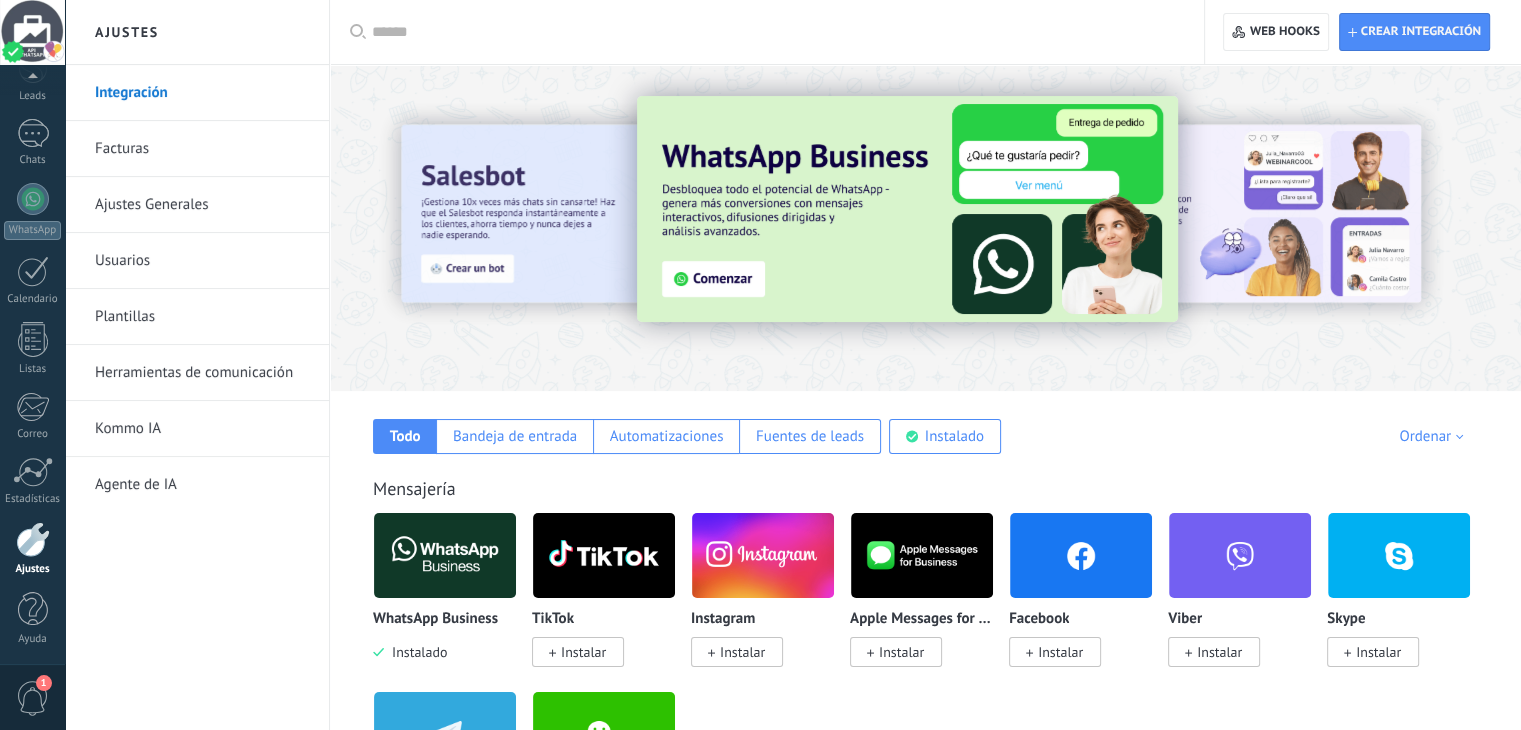 click at bounding box center [445, 555] 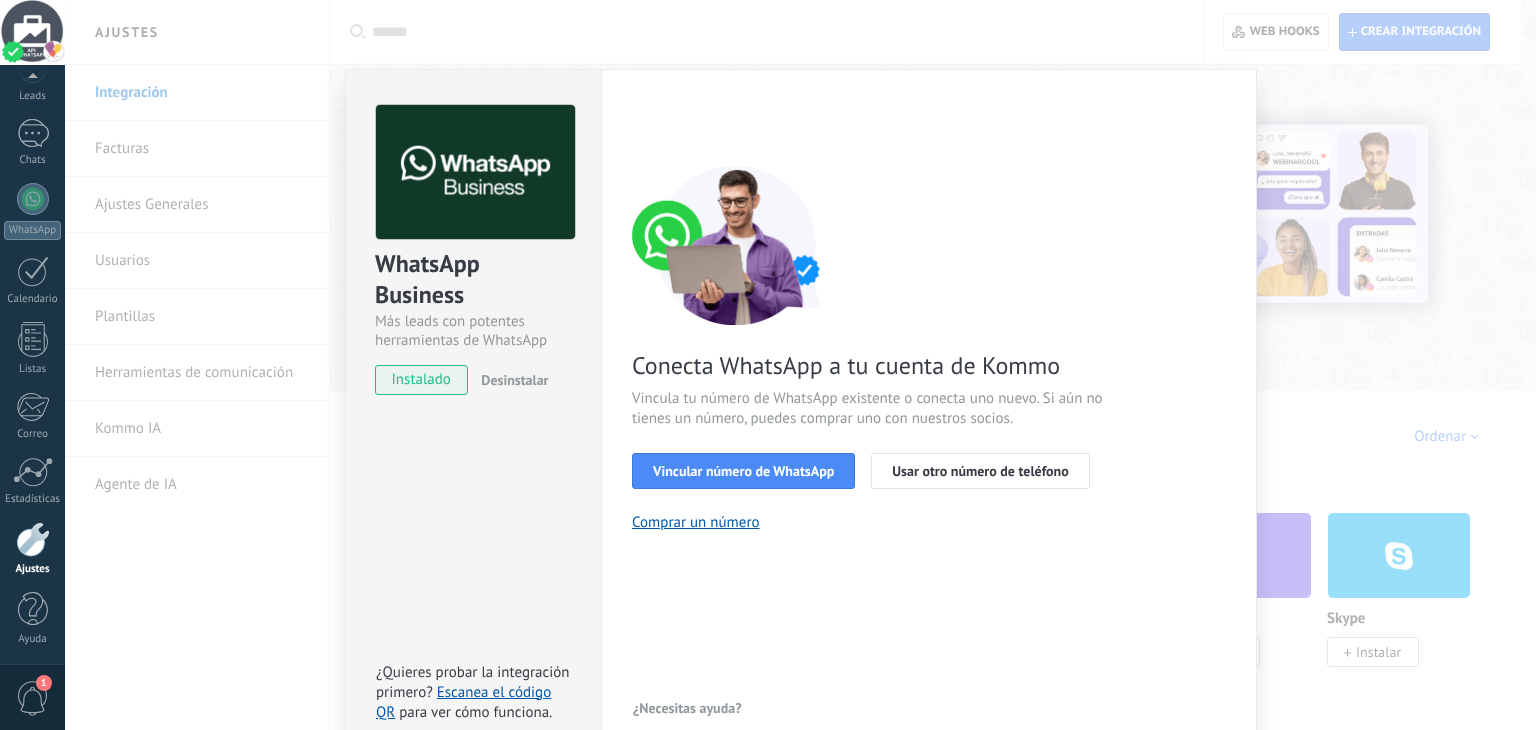 click on "Conecta WhatsApp a tu cuenta de Kommo Vincula tu número de WhatsApp existente o conecta uno nuevo. Si aún no tienes un número, puedes comprar uno con nuestros socios. Vincular número de WhatsApp Usar otro número de teléfono Comprar un número" at bounding box center [929, 348] 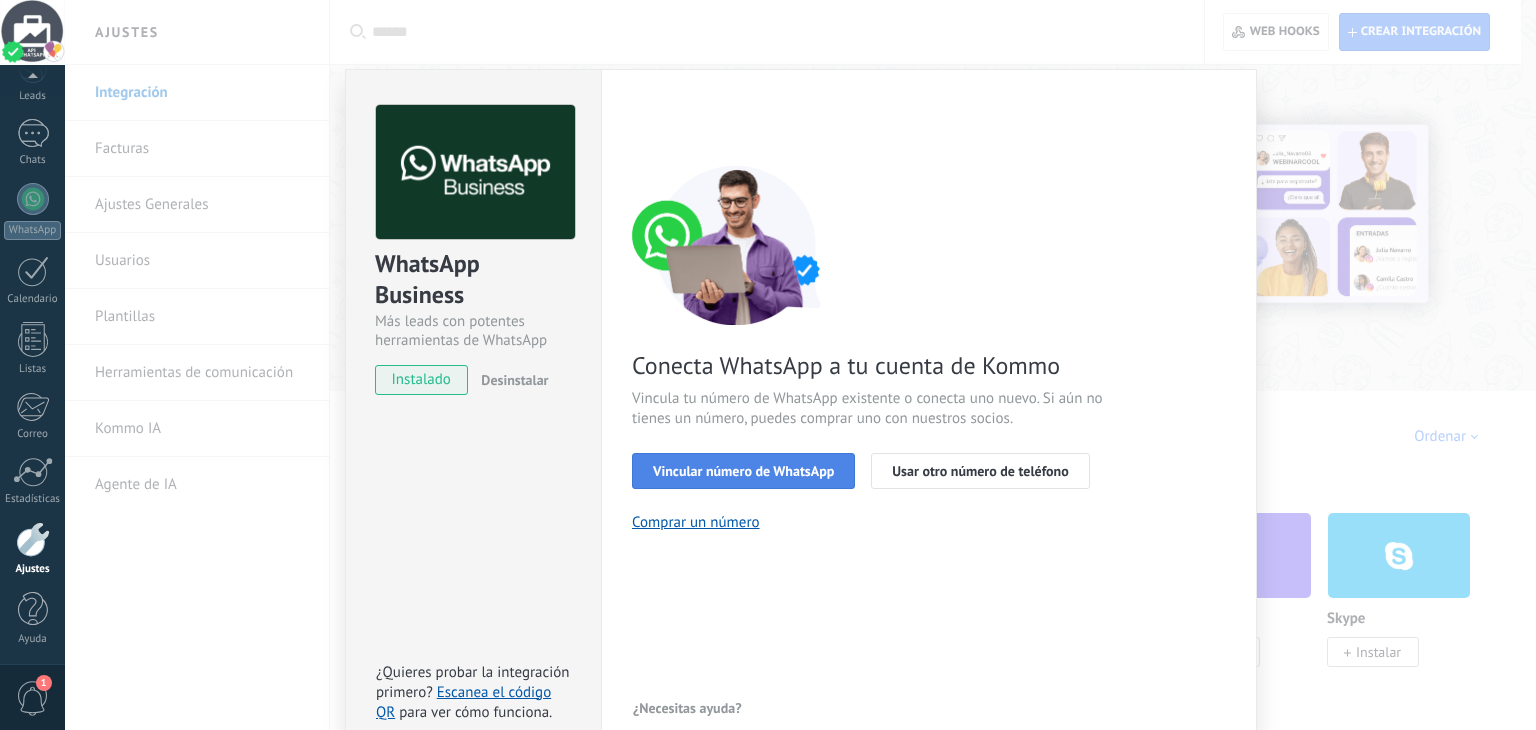 click on "Vincular número de WhatsApp" at bounding box center [743, 471] 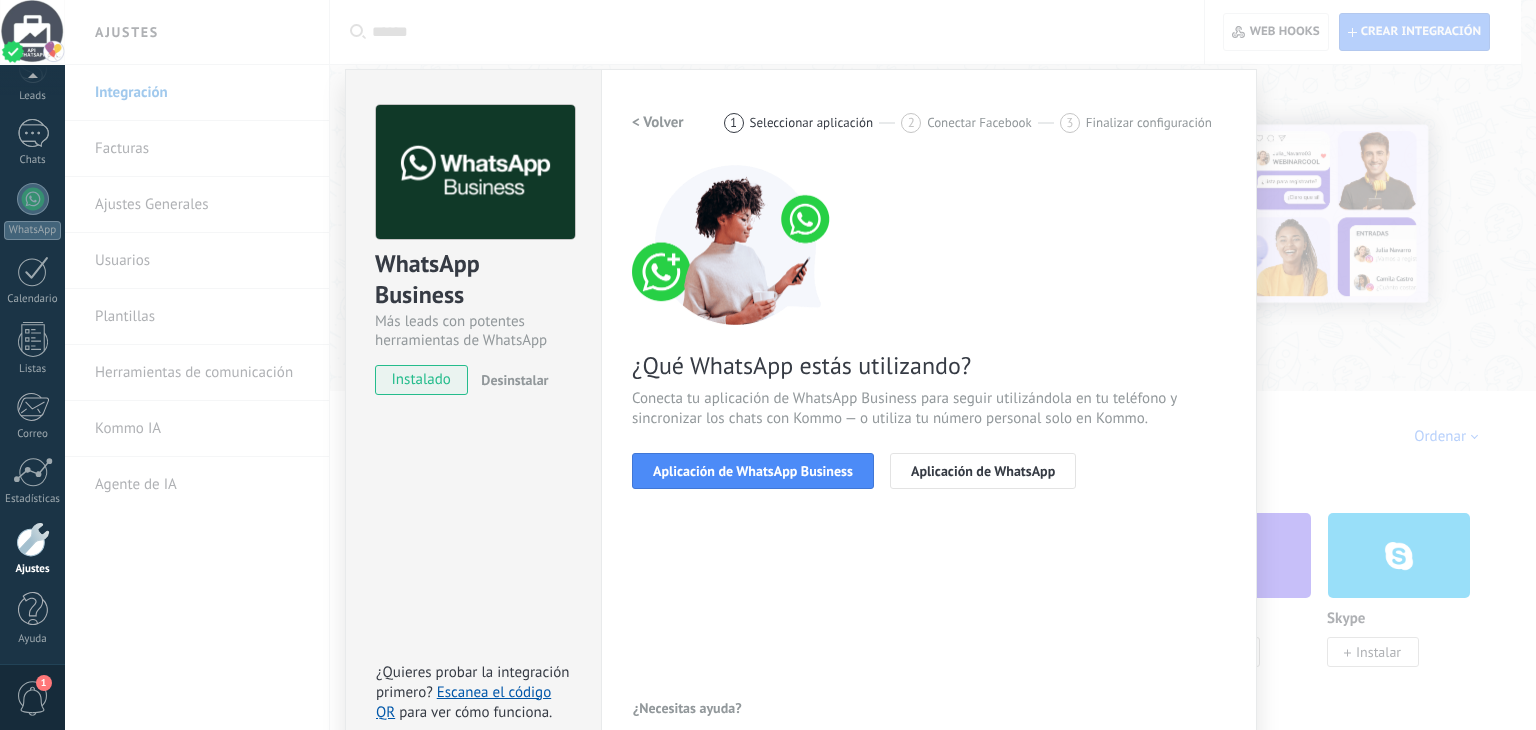 click on "Aplicación de WhatsApp Business" at bounding box center (753, 471) 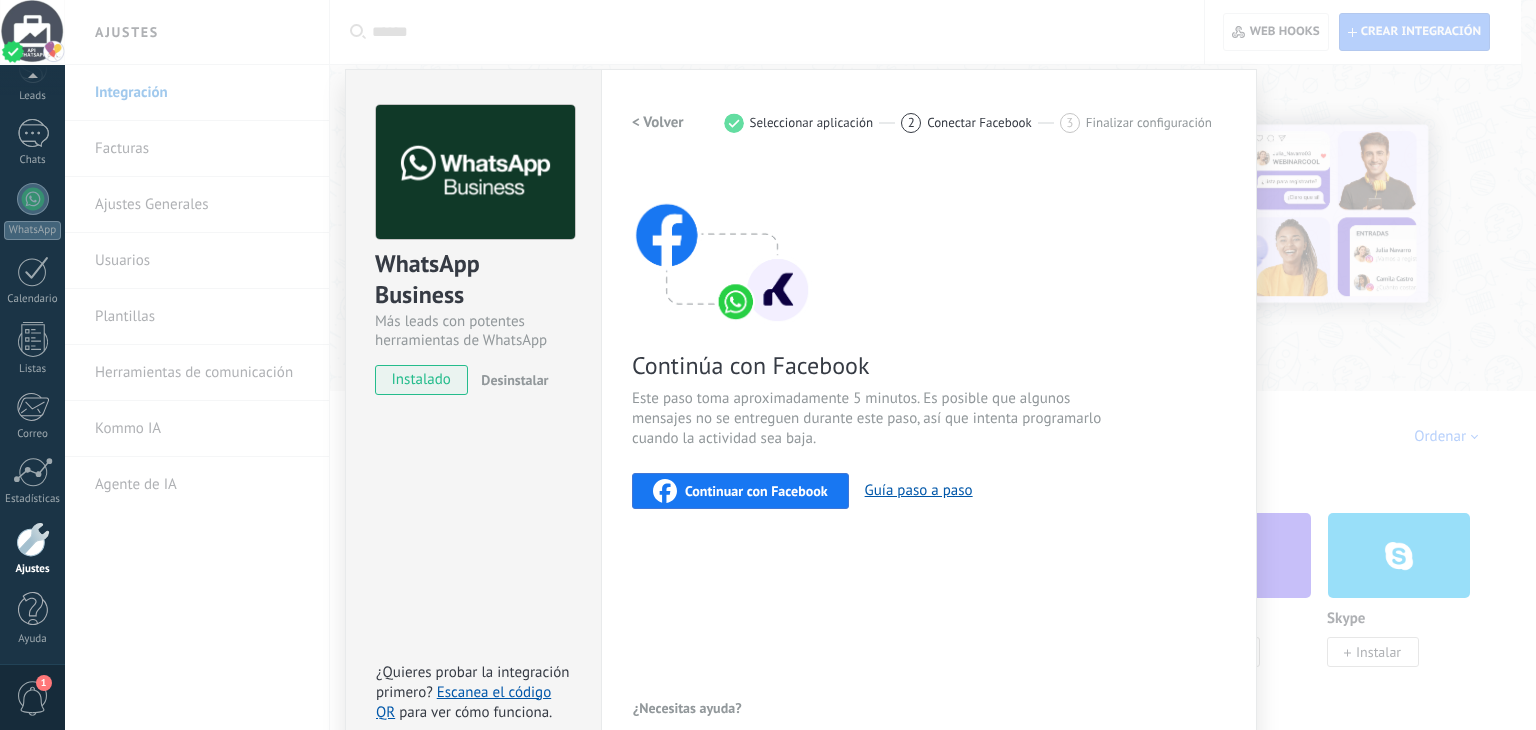 click on "Continuar con Facebook" at bounding box center (756, 491) 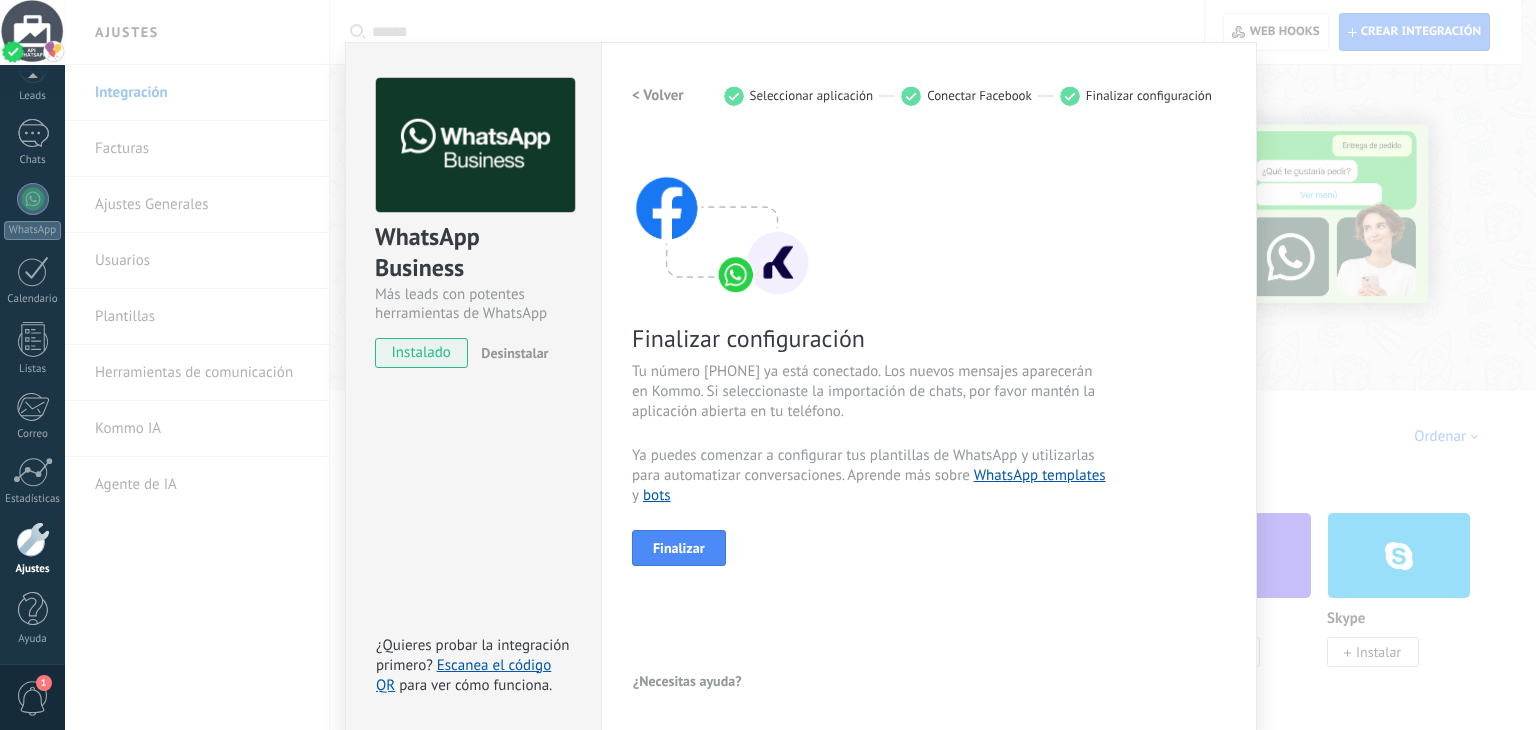 scroll, scrollTop: 28, scrollLeft: 0, axis: vertical 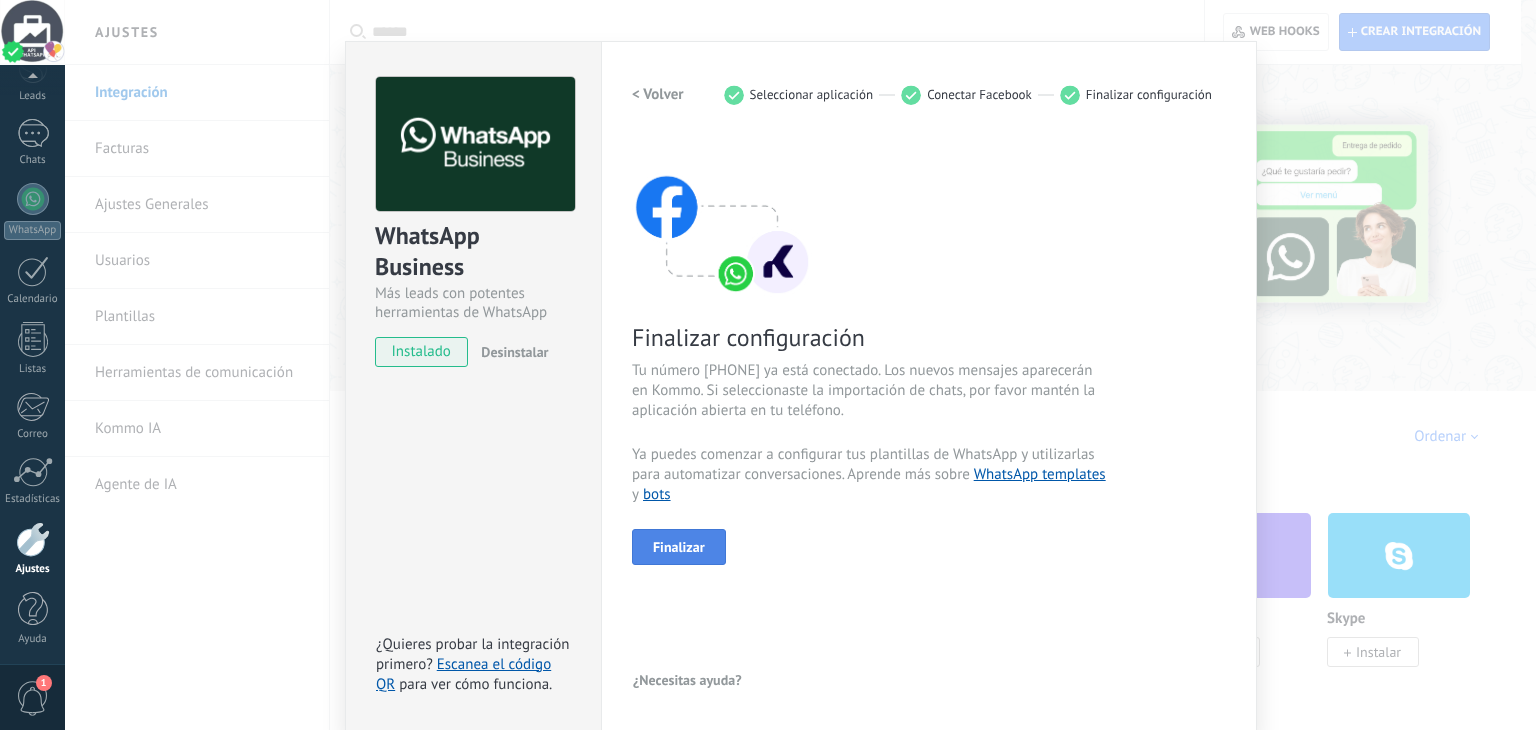 click on "Finalizar" at bounding box center [679, 547] 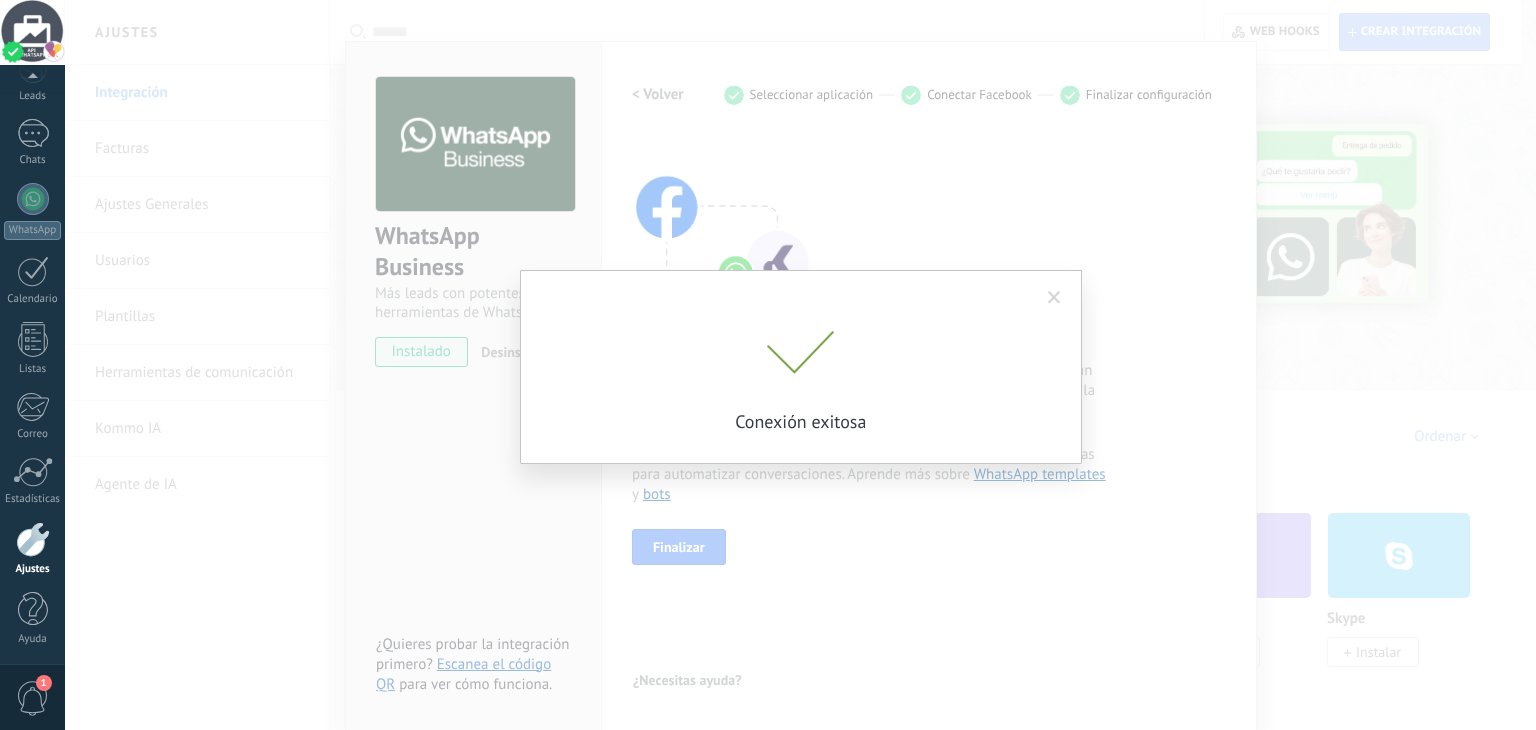 scroll, scrollTop: 0, scrollLeft: 0, axis: both 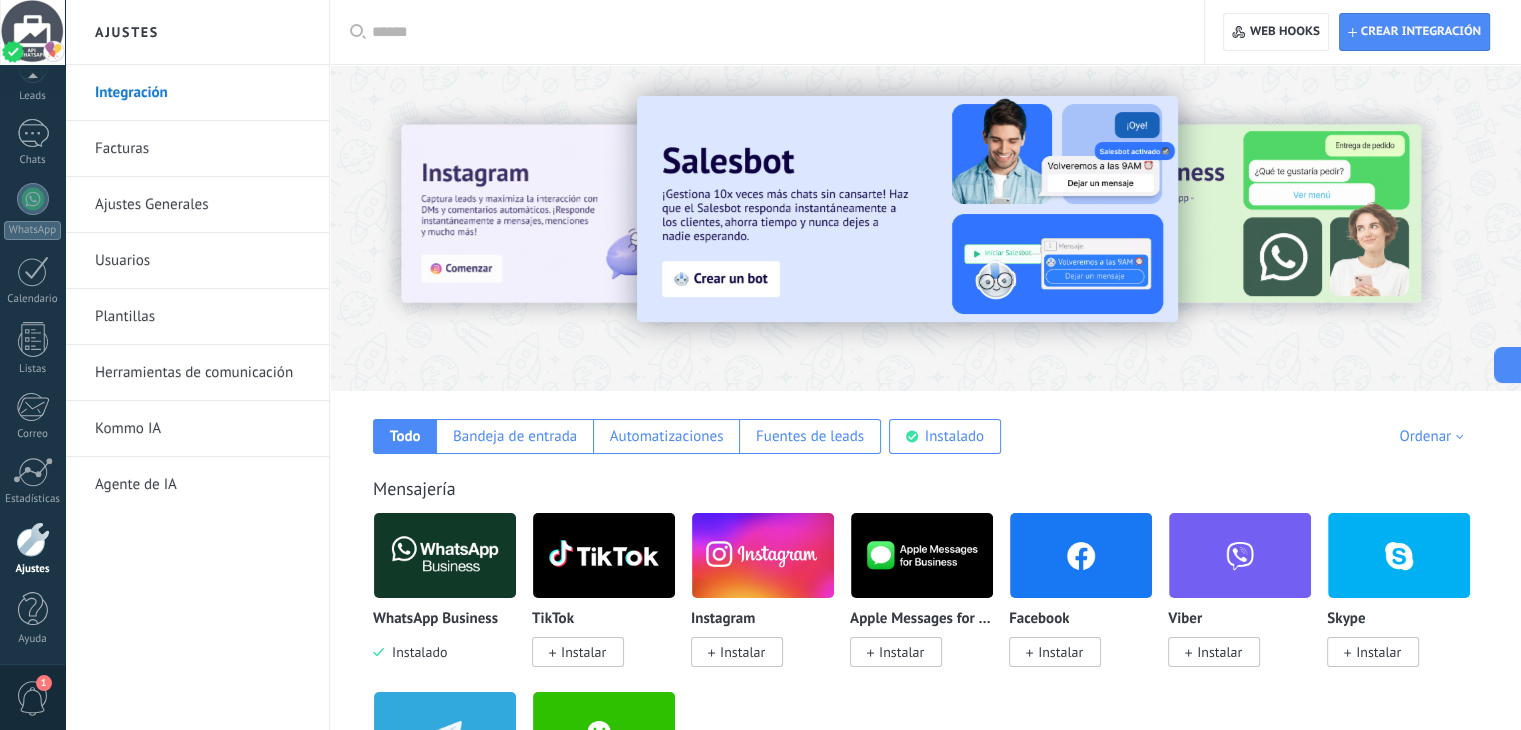 click at bounding box center [445, 555] 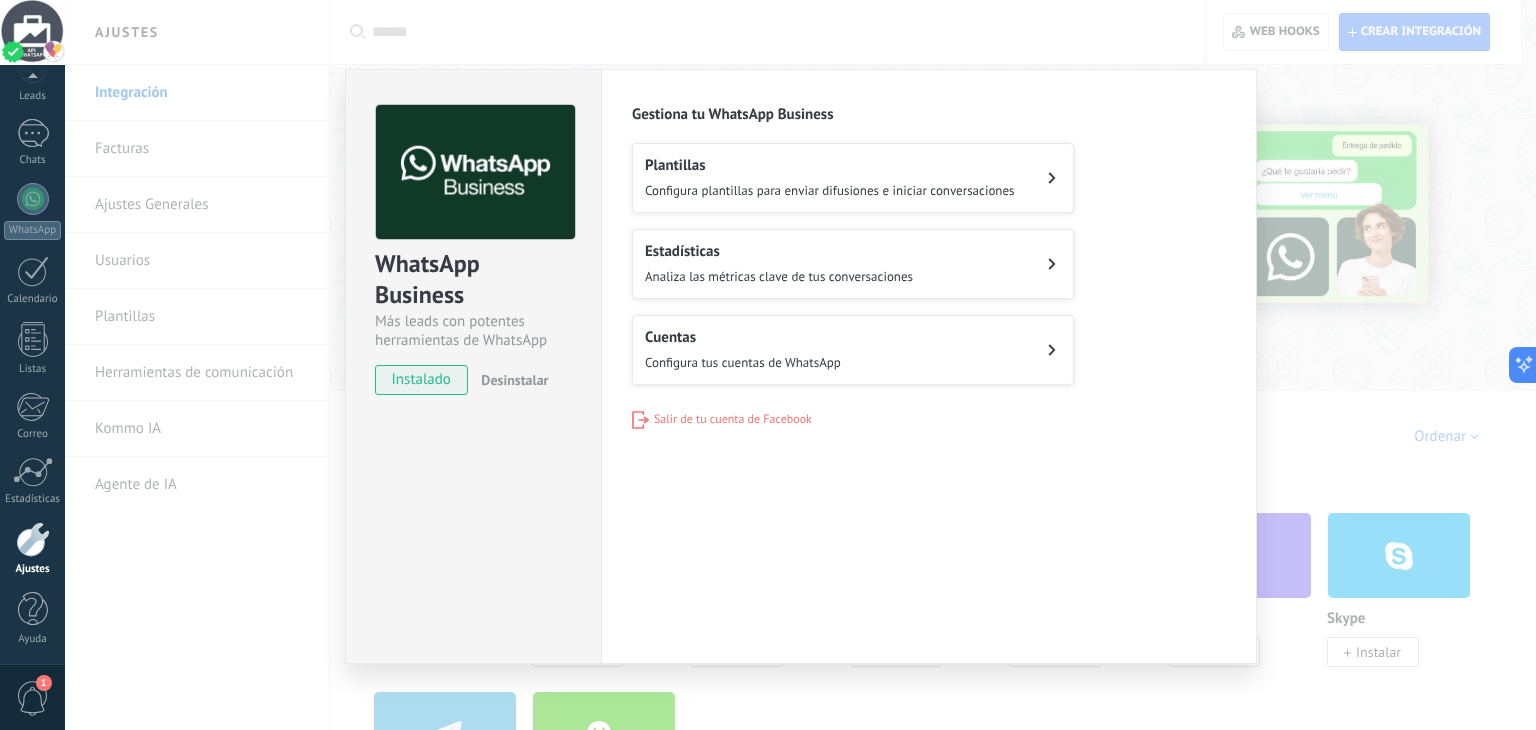 click on "Cuentas Configura tus cuentas de WhatsApp" at bounding box center (853, 350) 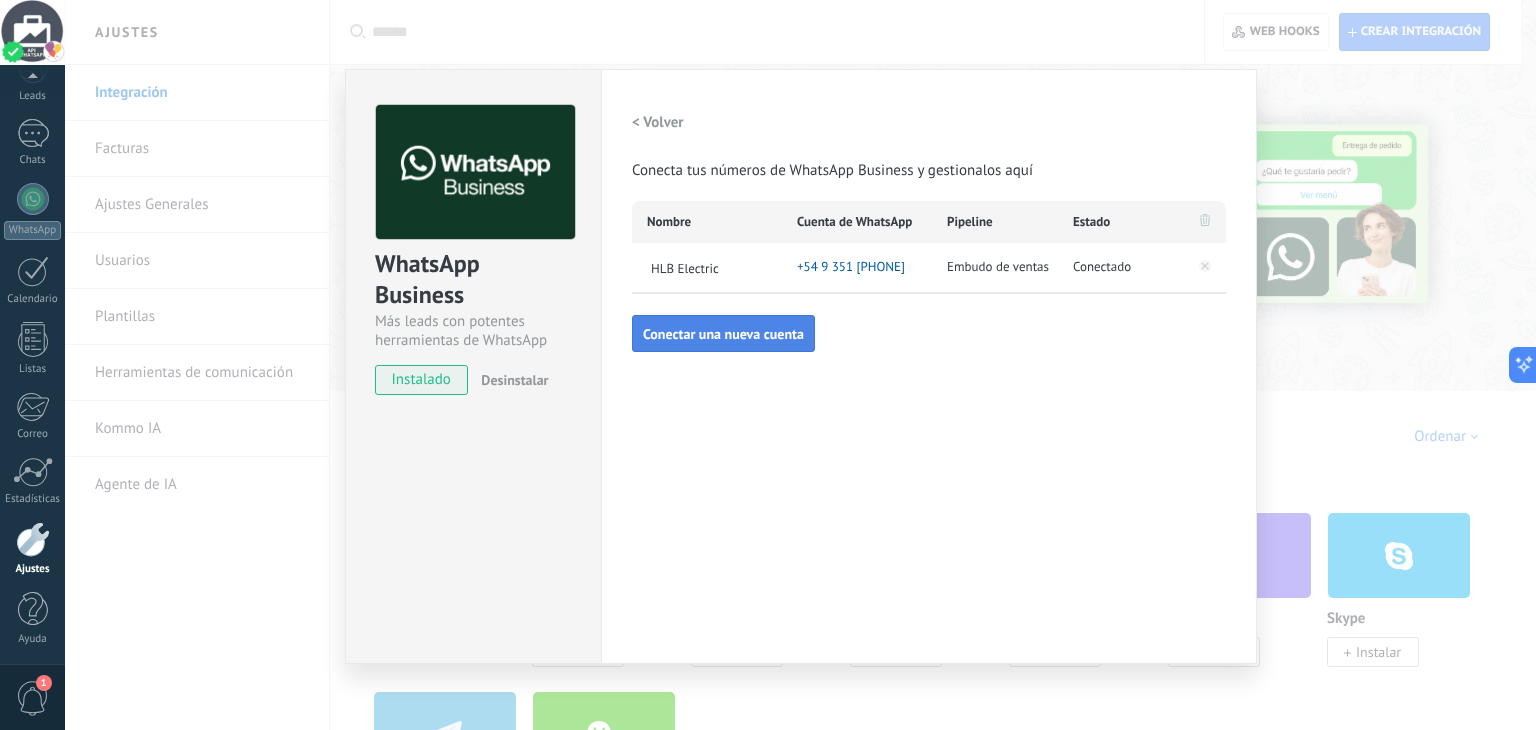 click on "Conectar una nueva cuenta" at bounding box center (723, 334) 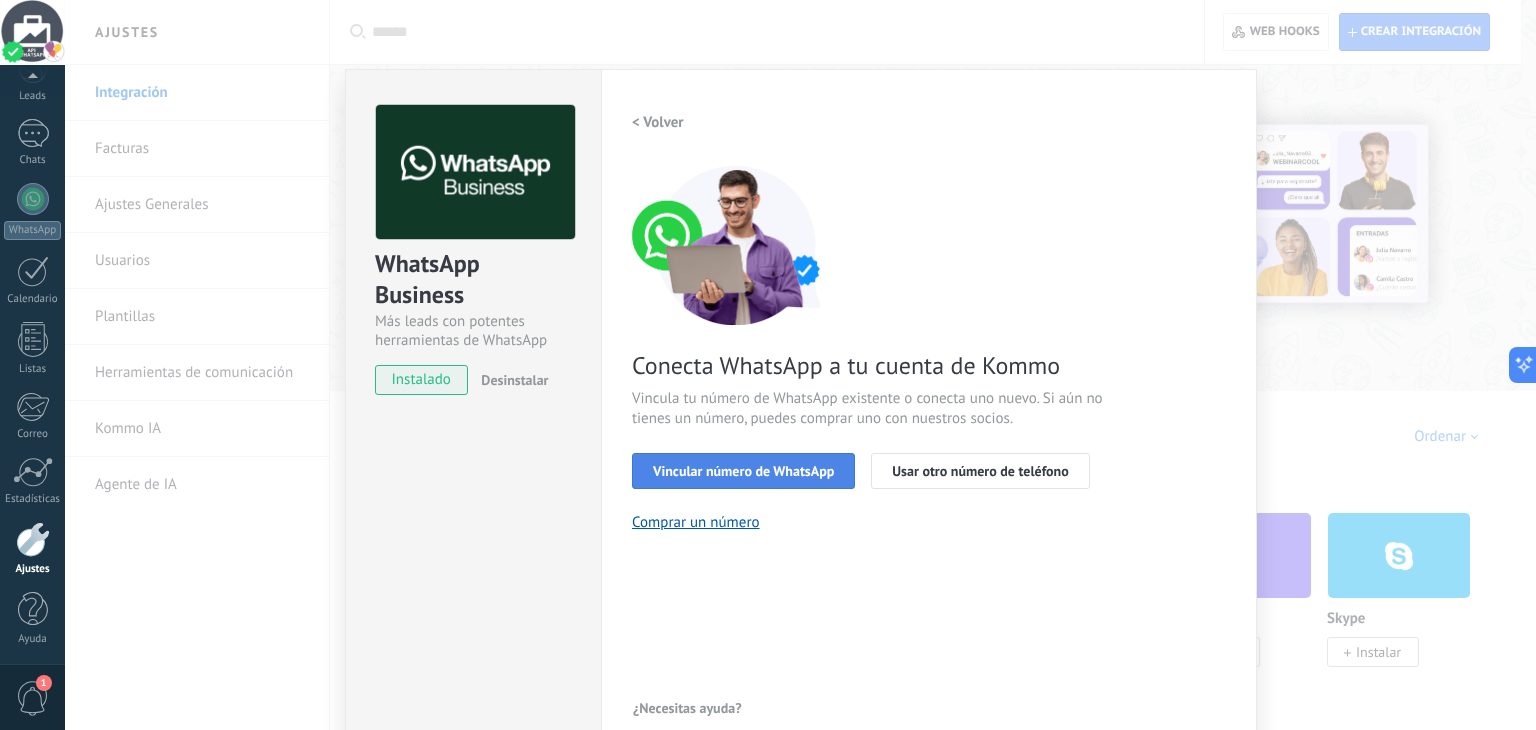click on "Vincular número de WhatsApp" at bounding box center [743, 471] 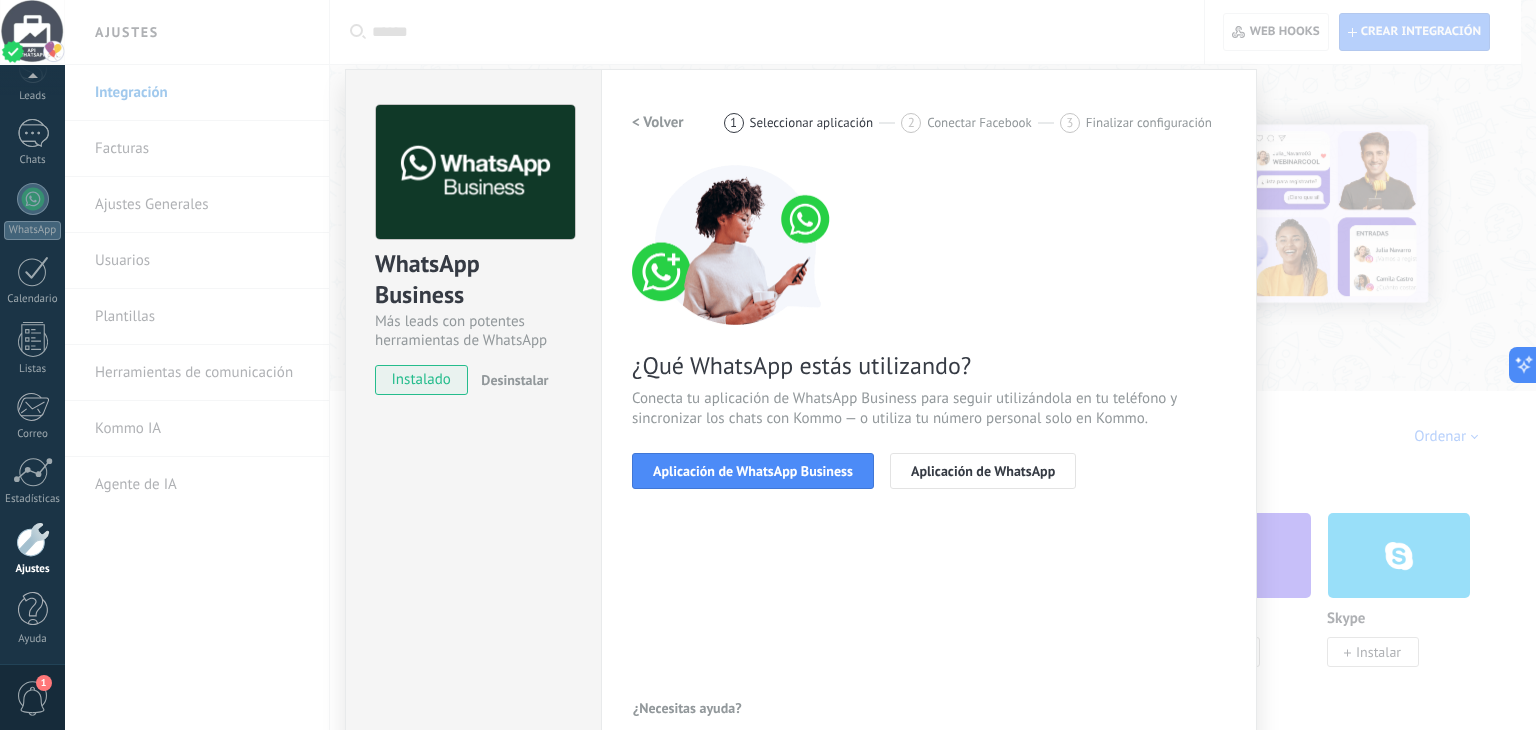 click on "Aplicación de WhatsApp Business" at bounding box center [753, 471] 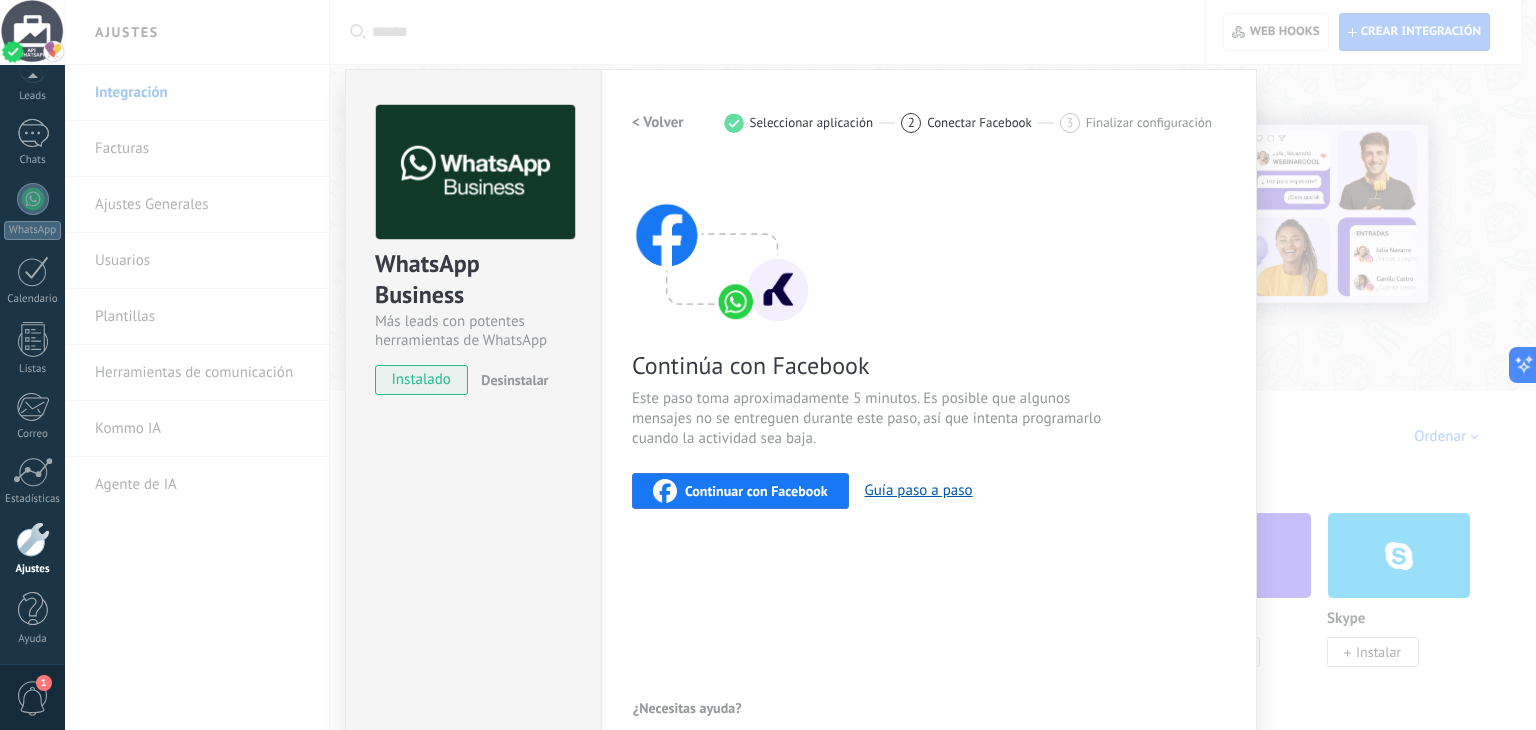 click on "Continuar con Facebook" at bounding box center [756, 491] 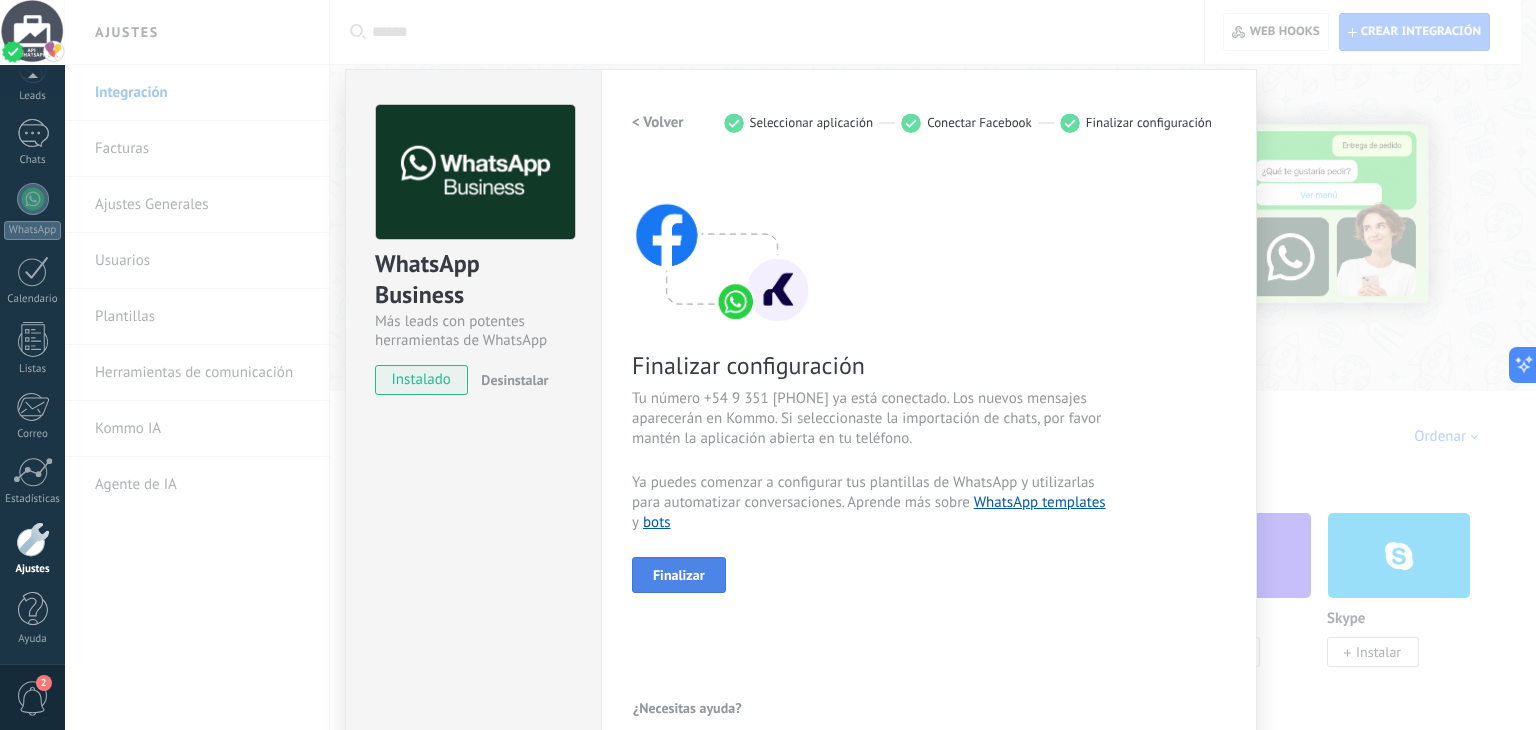 click on "Finalizar" at bounding box center [679, 575] 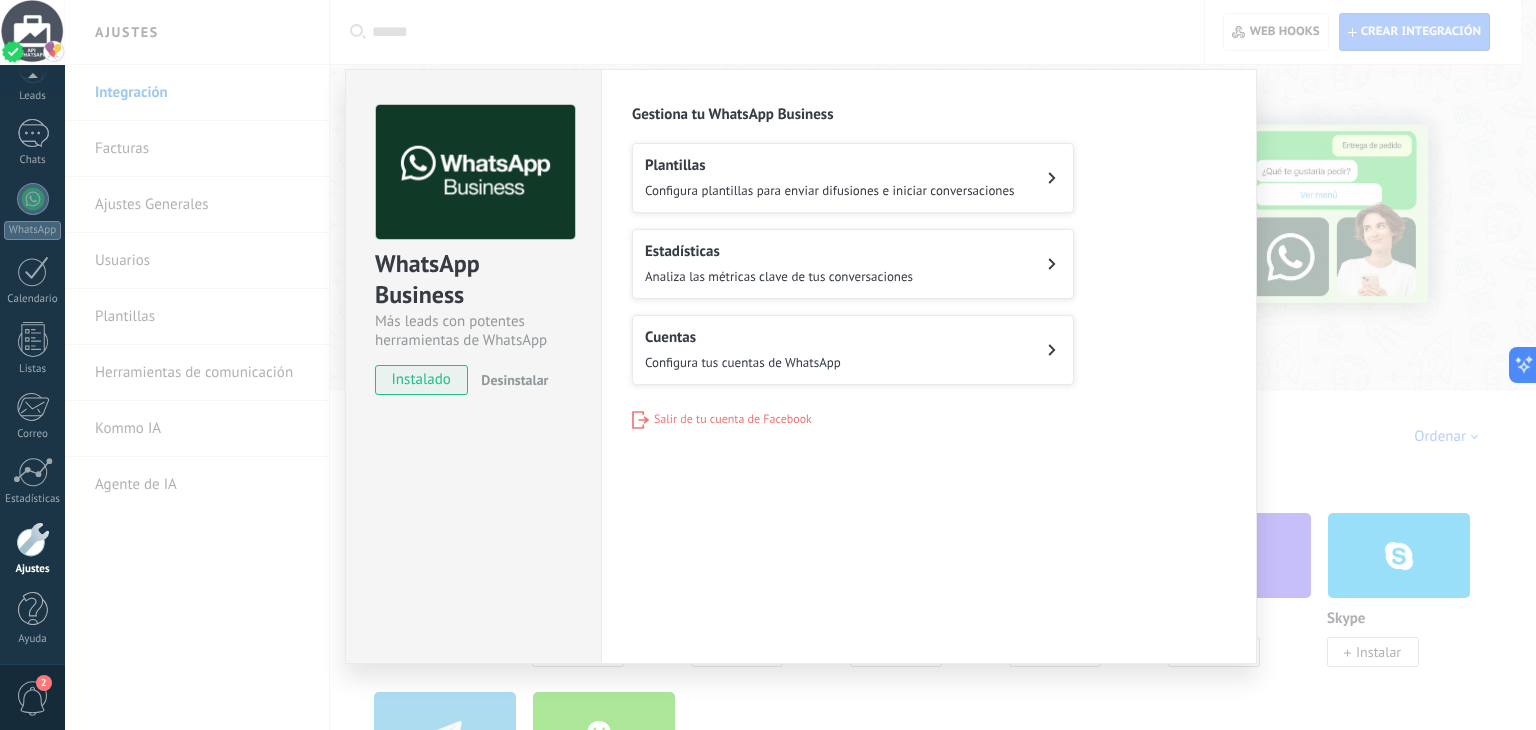 click on "Cuentas Configura tus cuentas de WhatsApp" at bounding box center (853, 350) 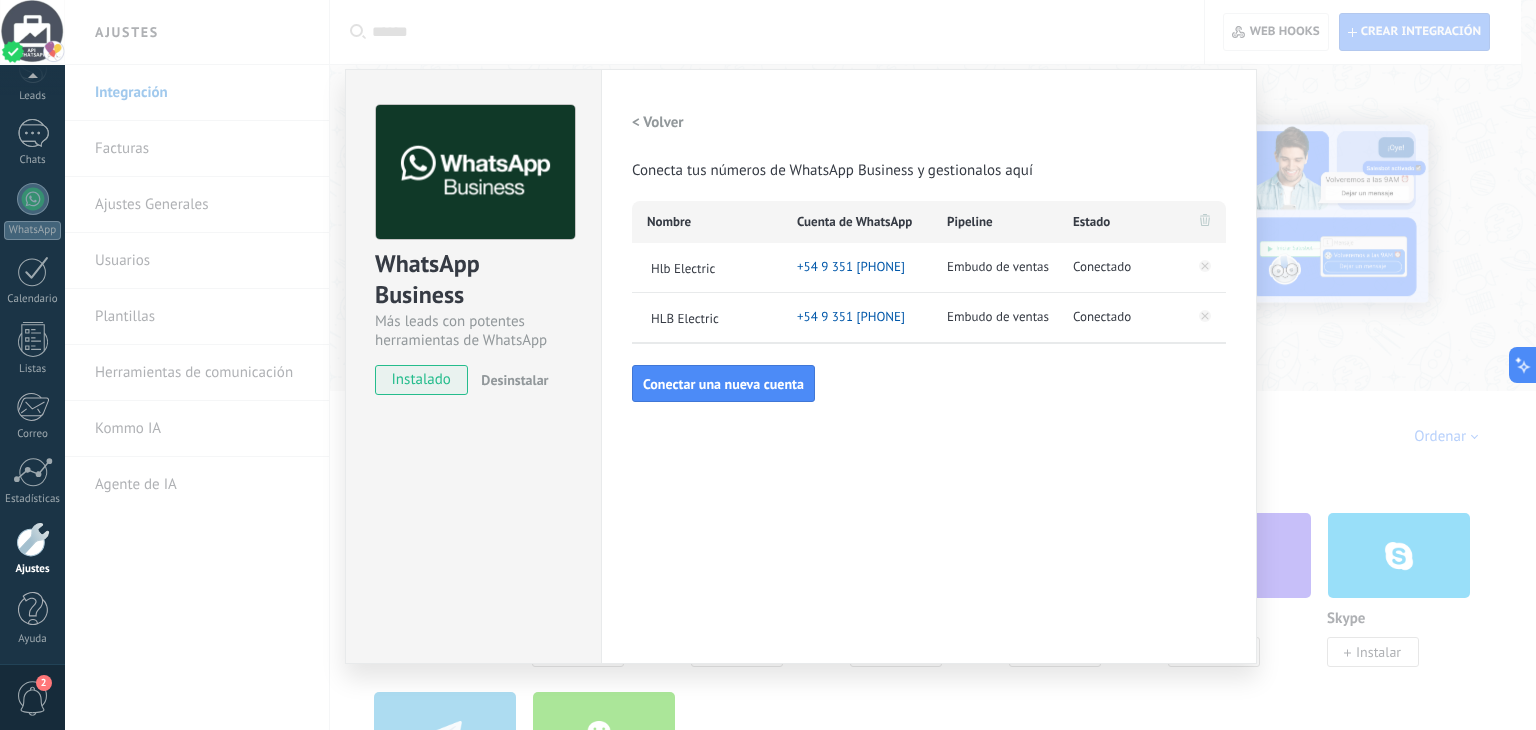 click on "WhatsApp Business Más leads con potentes herramientas de WhatsApp instalado Desinstalar Configuraciones Autorizaciones Esta pestaña registra a los usuarios que han concedido acceso a las integración a esta cuenta. Si deseas remover la posibilidad que un usuario pueda enviar solicitudes a la cuenta en nombre de esta integración, puedes revocar el acceso. Si el acceso a todos los usuarios es revocado, la integración dejará de funcionar. Esta aplicacion está instalada, pero nadie le ha dado acceso aun. WhatsApp Cloud API más _:  Guardar < Volver Conecta tus números de WhatsApp Business y gestionalos aquí Nombre Cuenta de WhatsApp Pipeline Estado Hlb Electric +54 9 351 555-2651 Embudo de ventas Conectado HLB Electric +54 9 351 555-2717 Embudo de ventas Conectado Conectar una nueva cuenta" at bounding box center (800, 365) 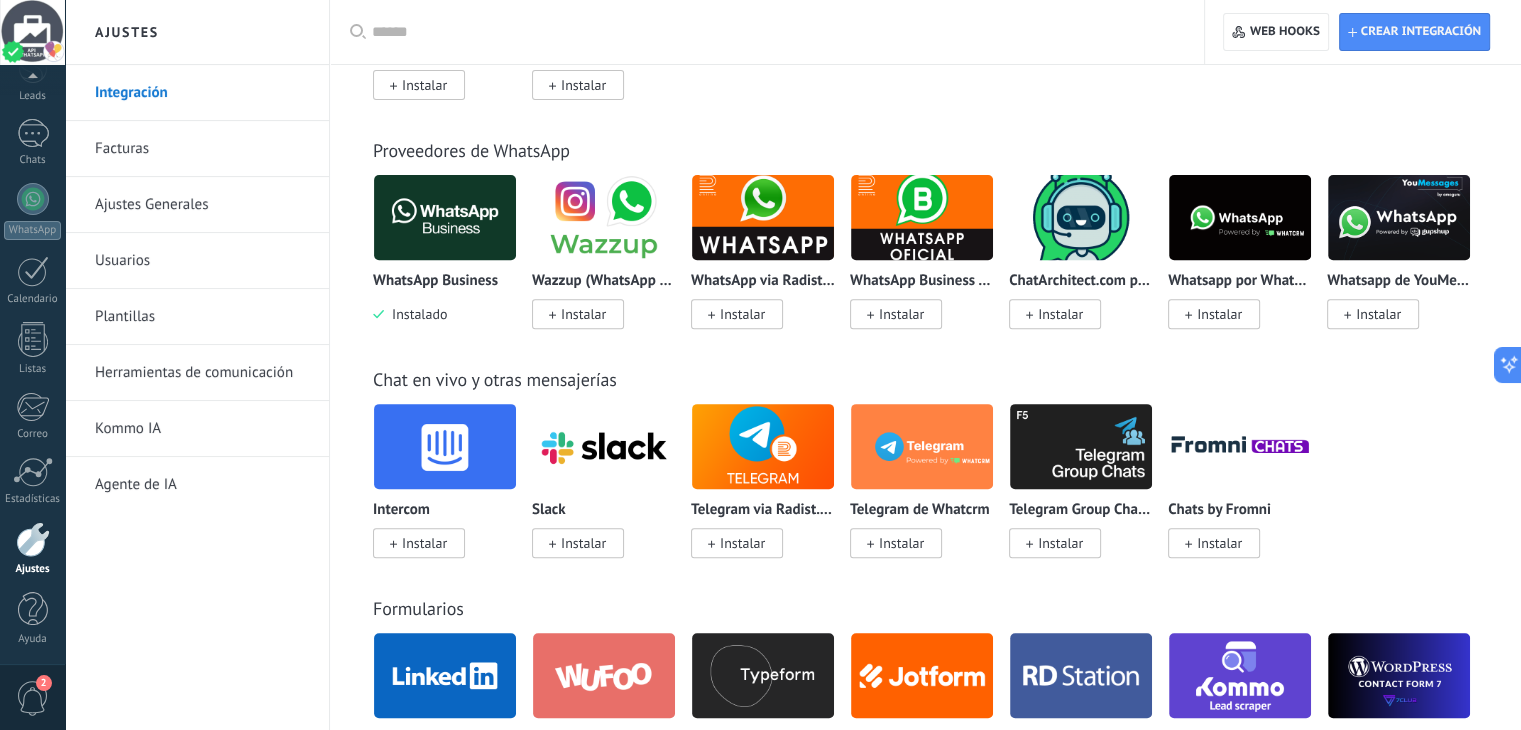 scroll, scrollTop: 800, scrollLeft: 0, axis: vertical 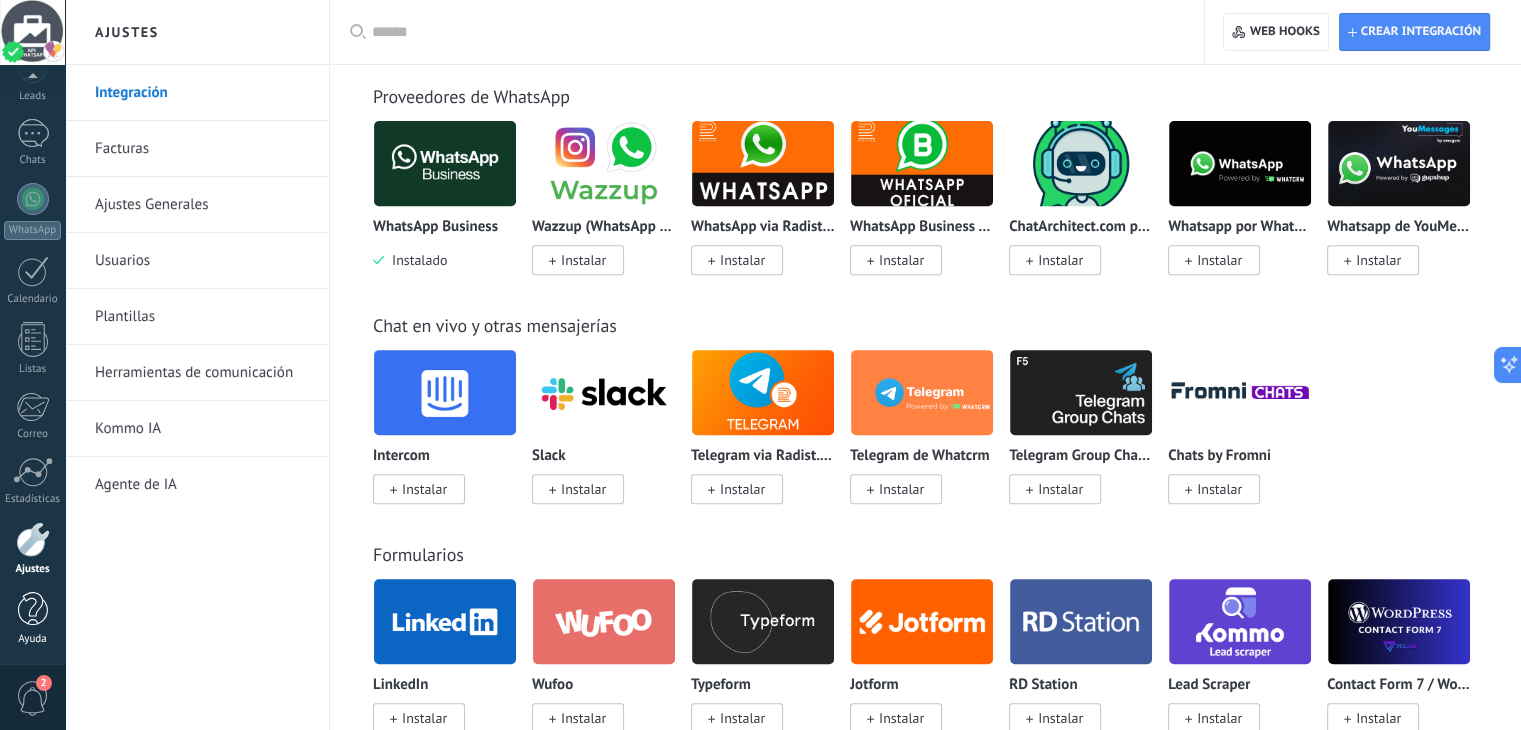 click on "Ayuda" at bounding box center [32, 619] 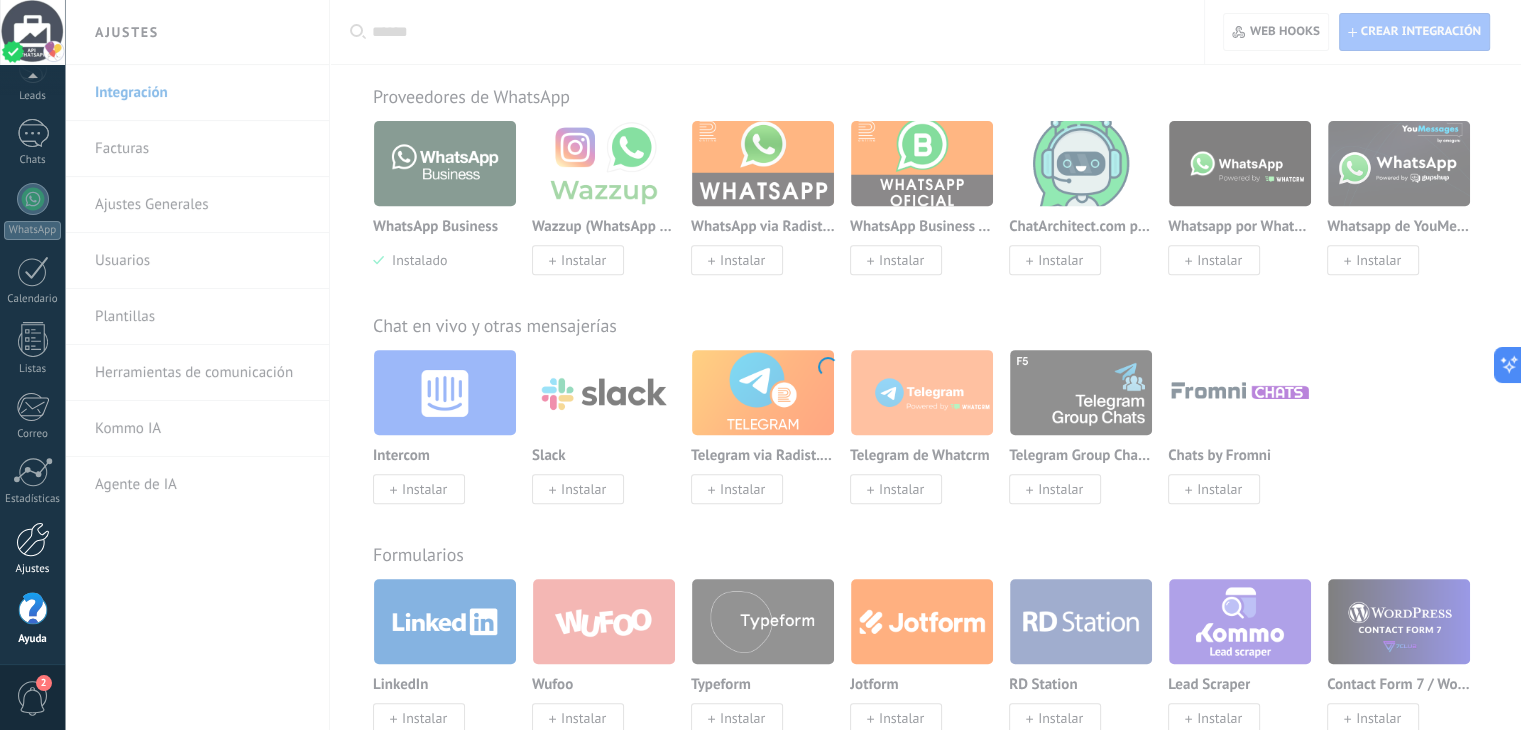 drag, startPoint x: 25, startPoint y: 581, endPoint x: 28, endPoint y: 559, distance: 22.203604 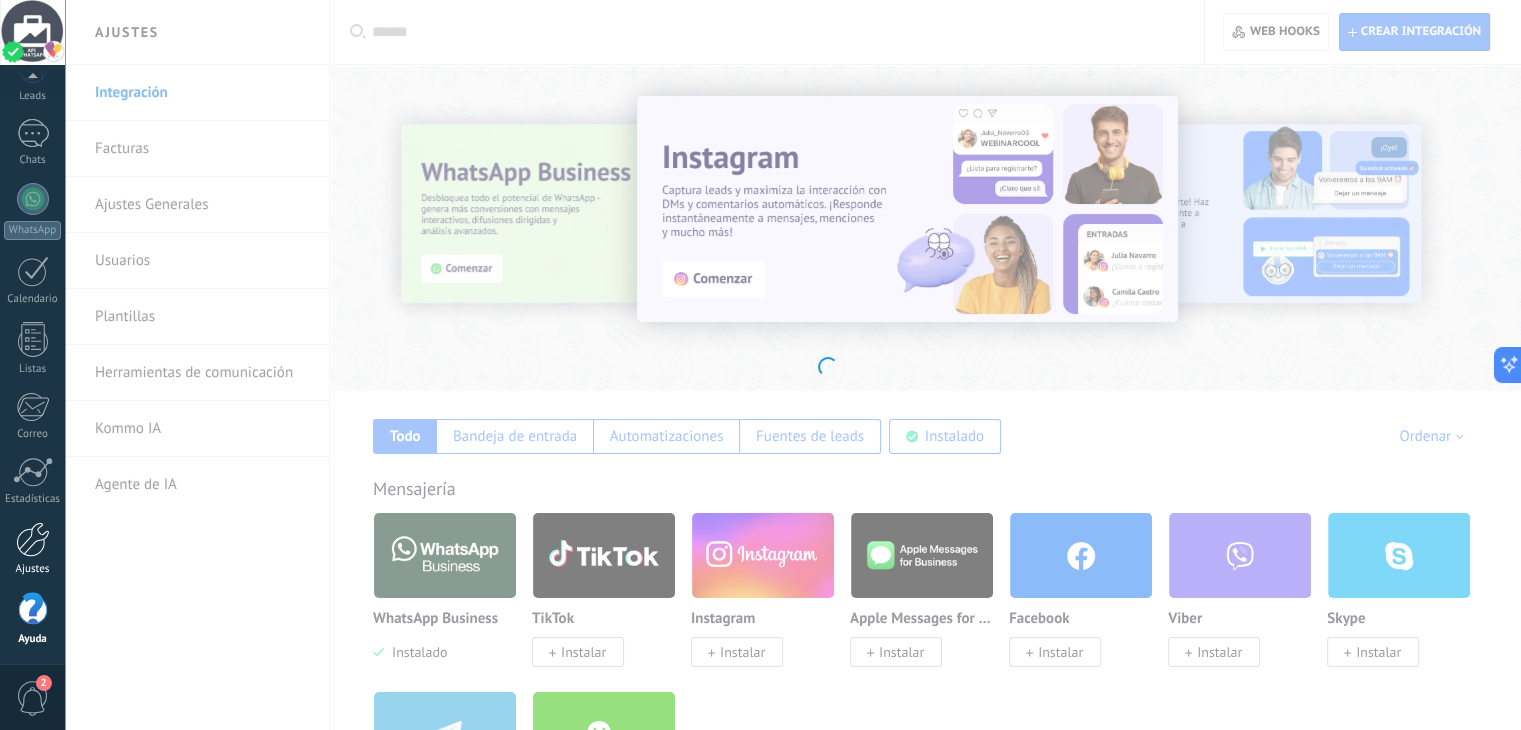 click on "Ajustes" at bounding box center (32, 549) 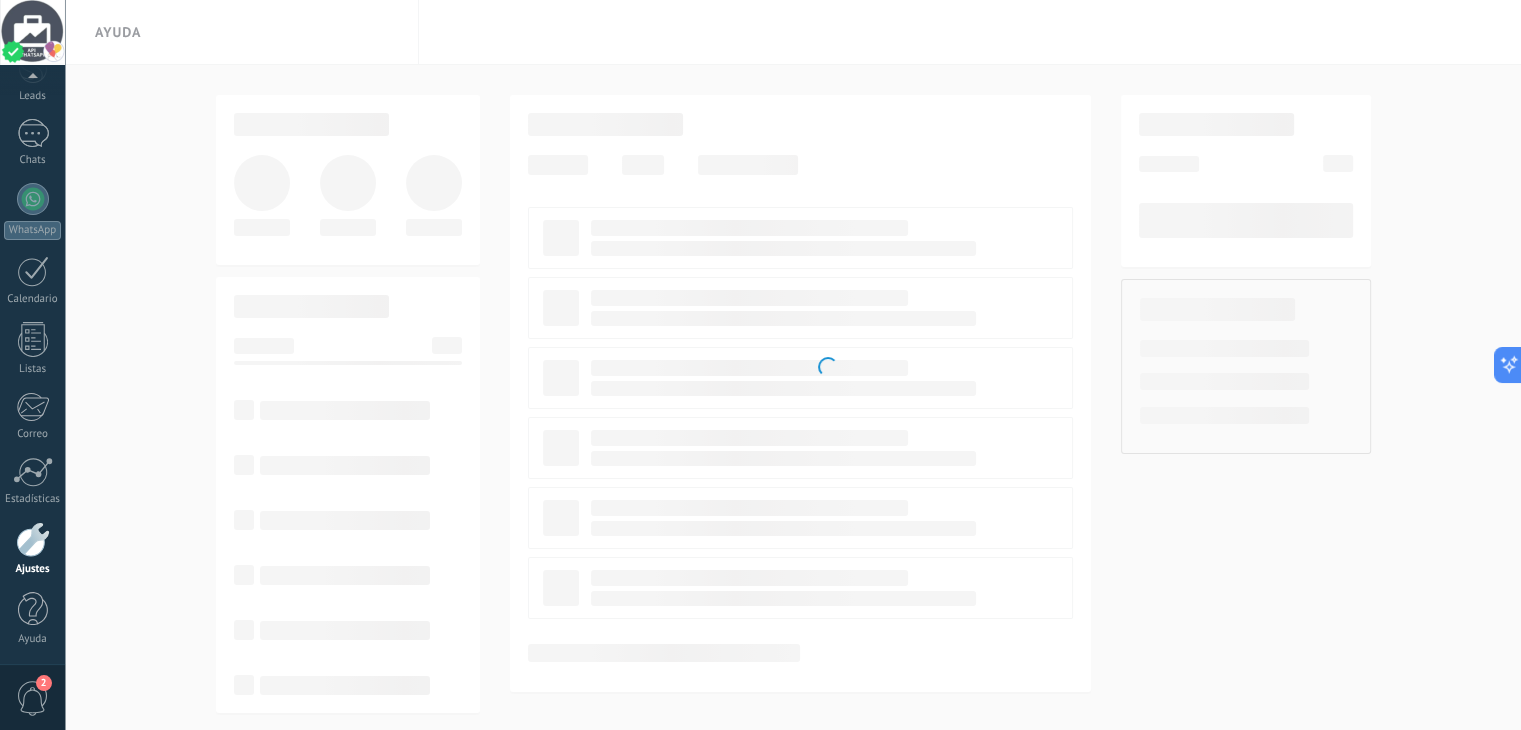 click on "Ajustes" at bounding box center [32, 549] 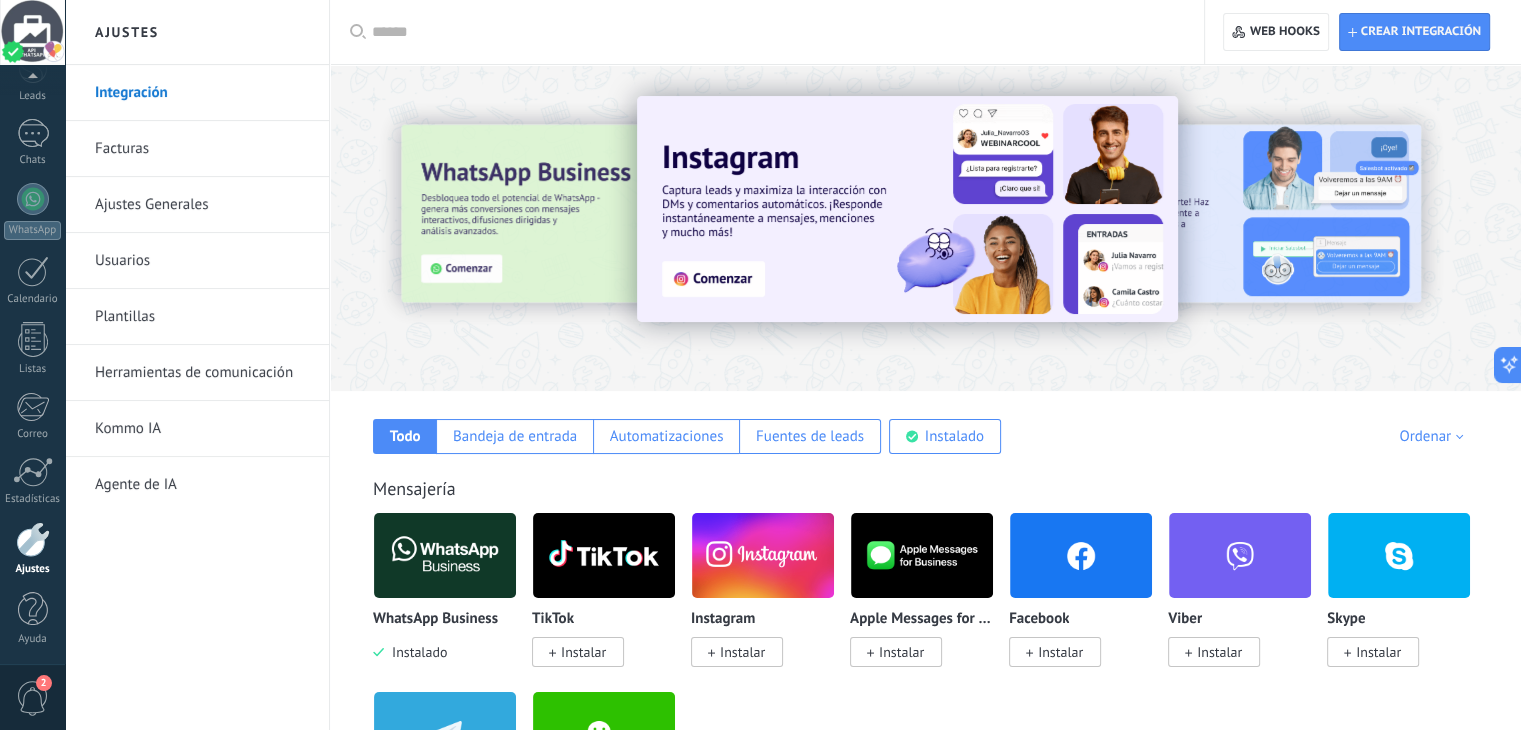 click on "Ajustes Generales" at bounding box center (202, 205) 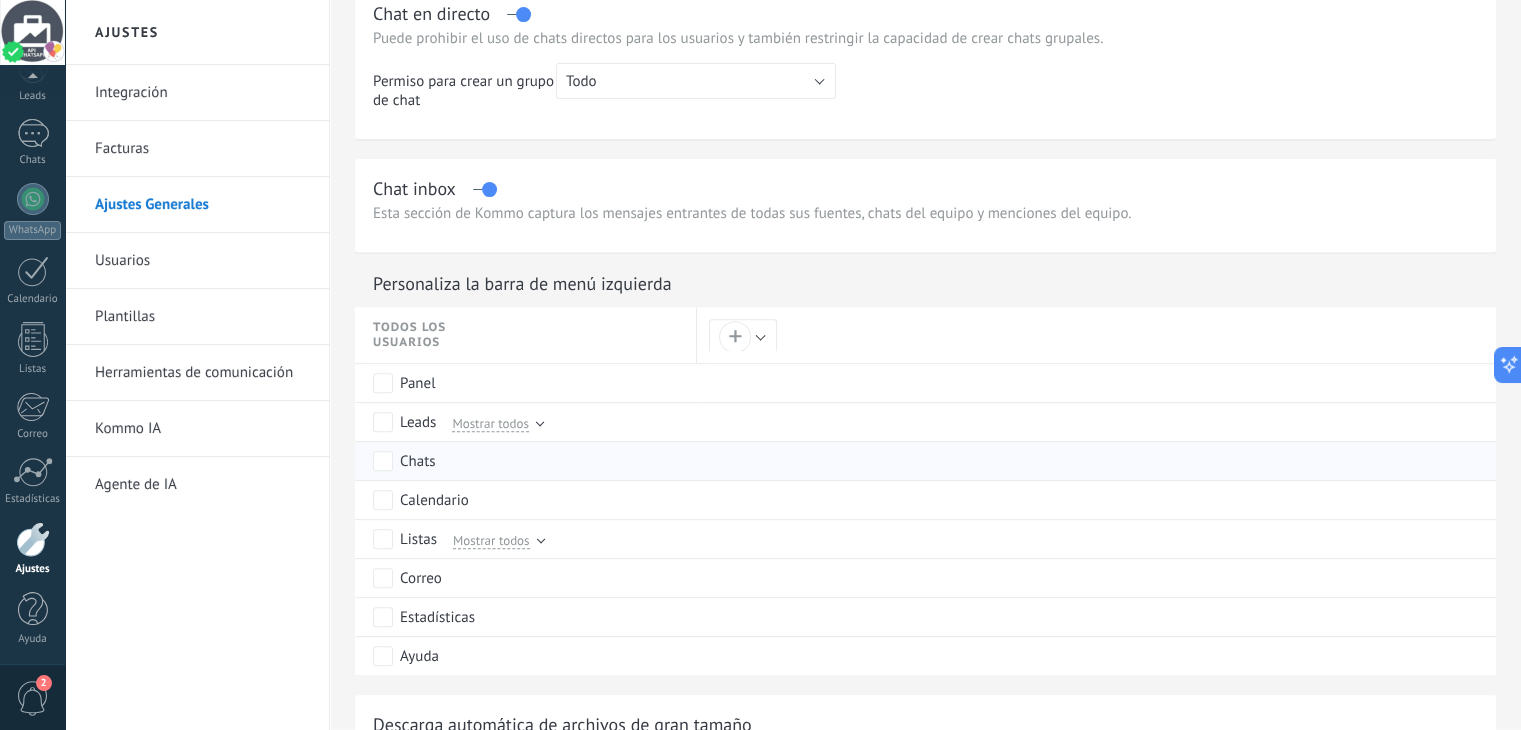scroll, scrollTop: 900, scrollLeft: 0, axis: vertical 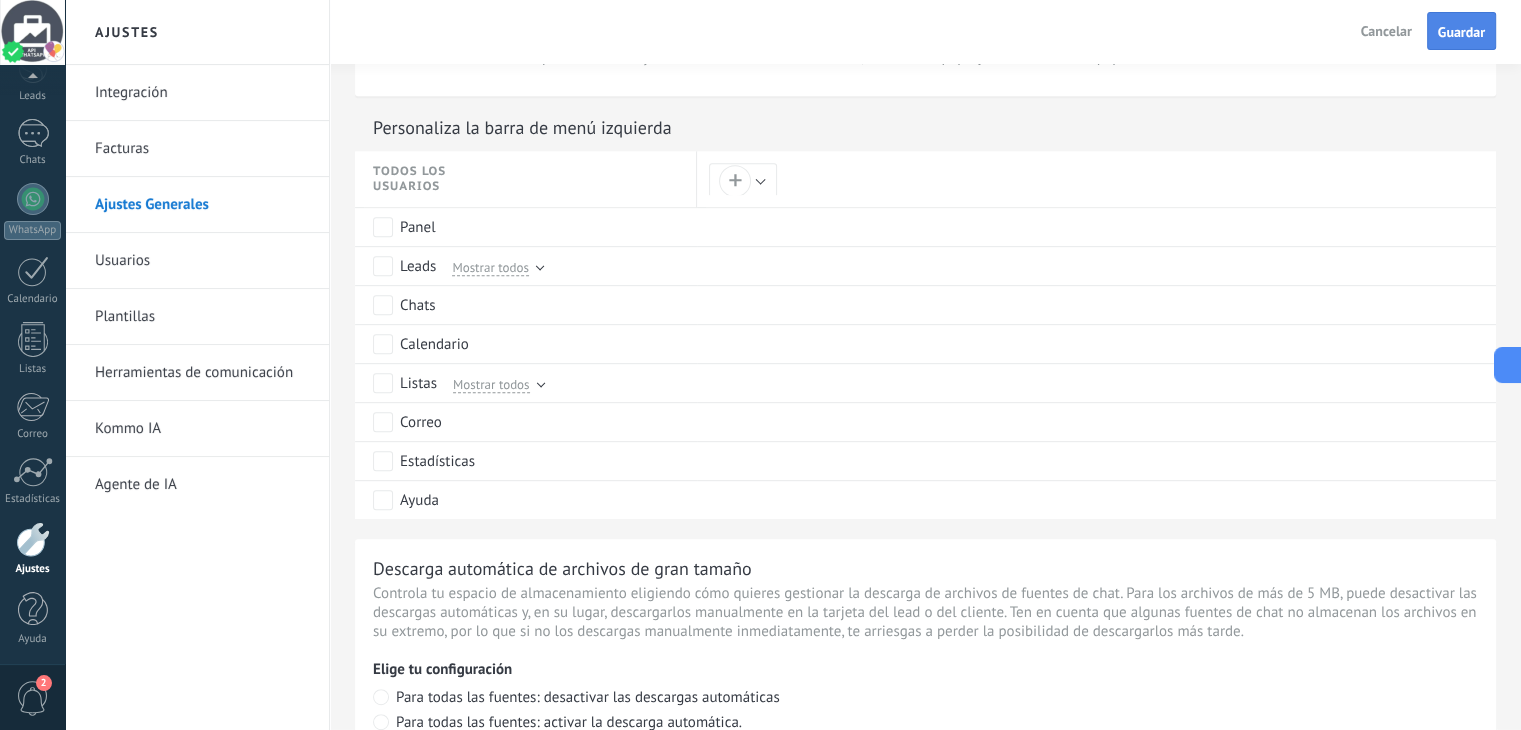 click on "Guardar" at bounding box center (1461, 31) 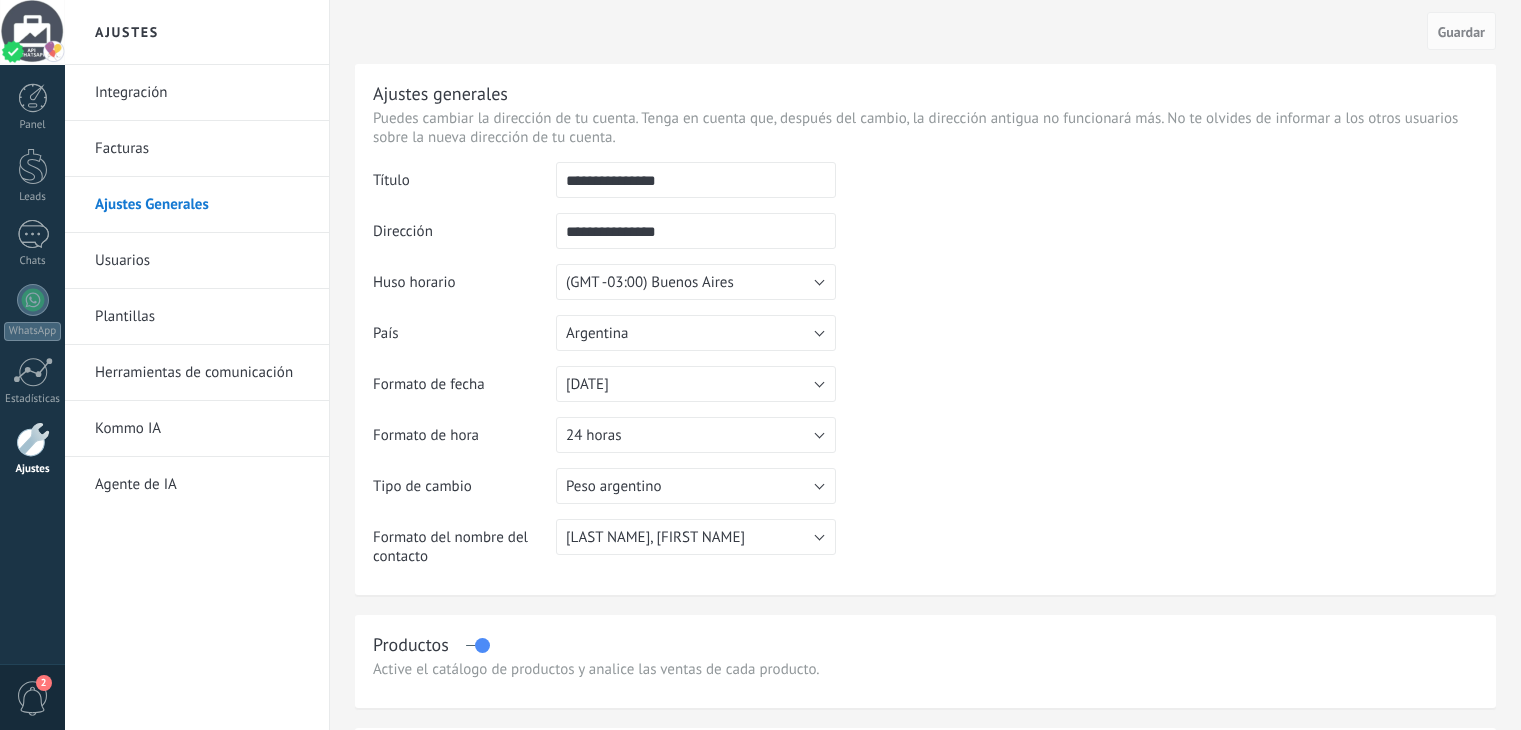 scroll, scrollTop: 0, scrollLeft: 0, axis: both 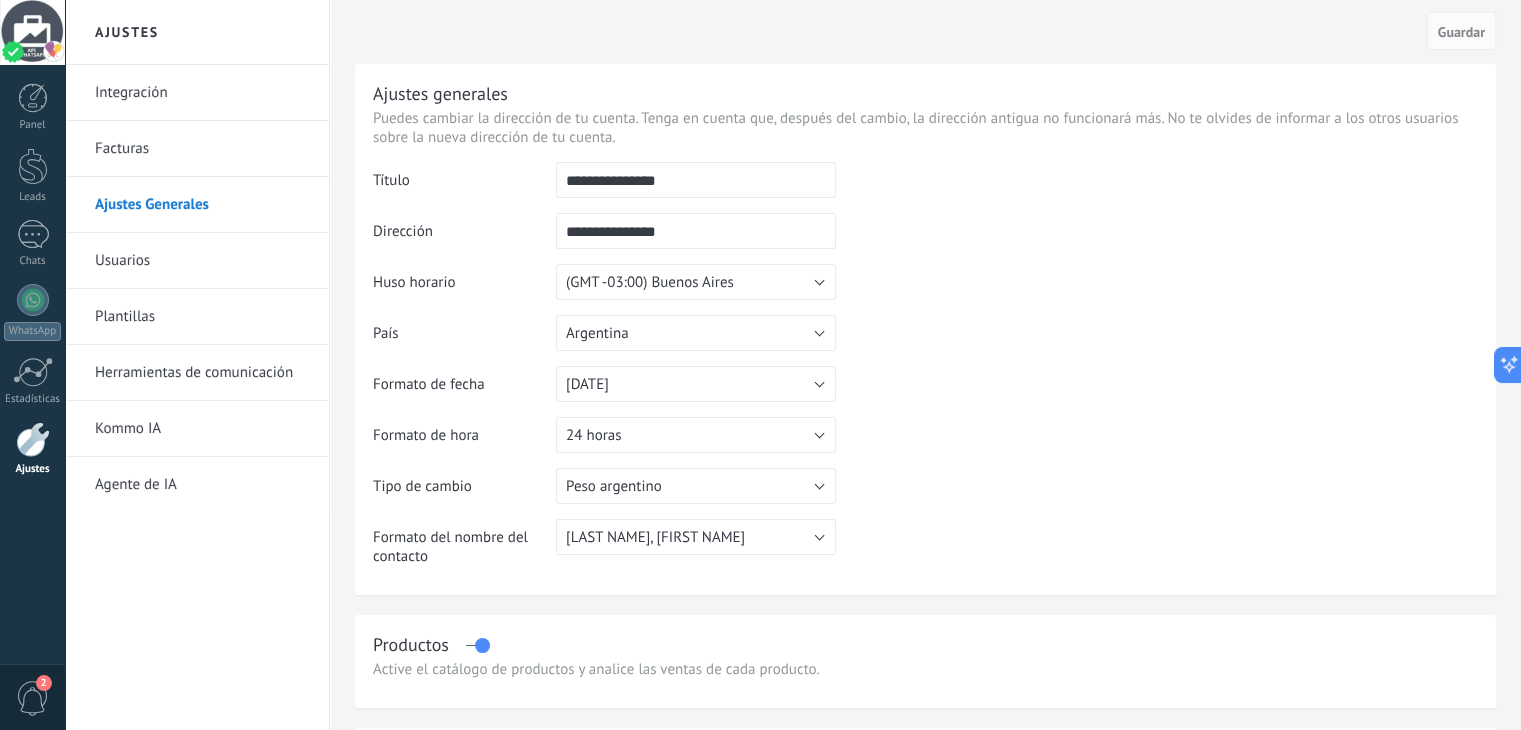 click on "Ajustes" at bounding box center (32, 449) 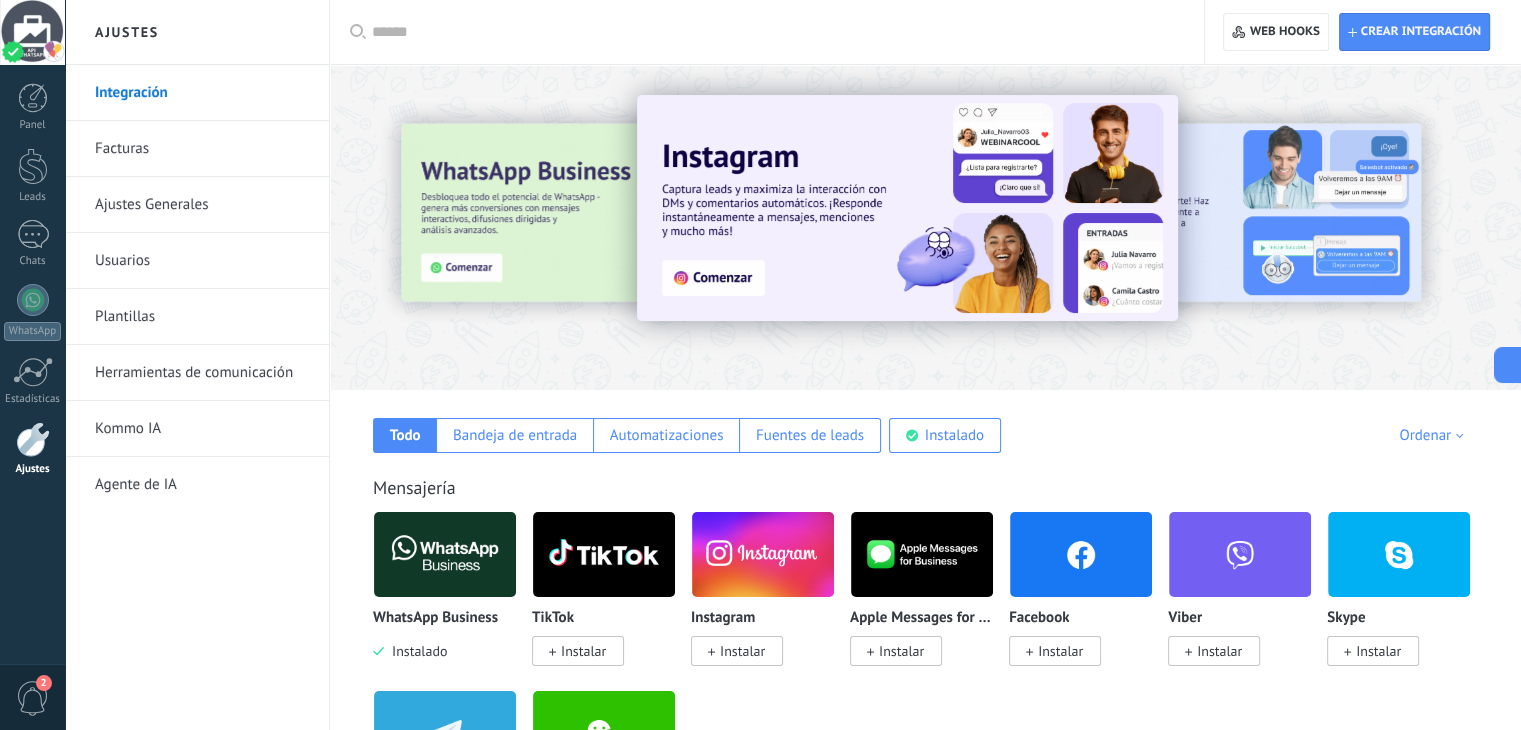 scroll, scrollTop: 0, scrollLeft: 0, axis: both 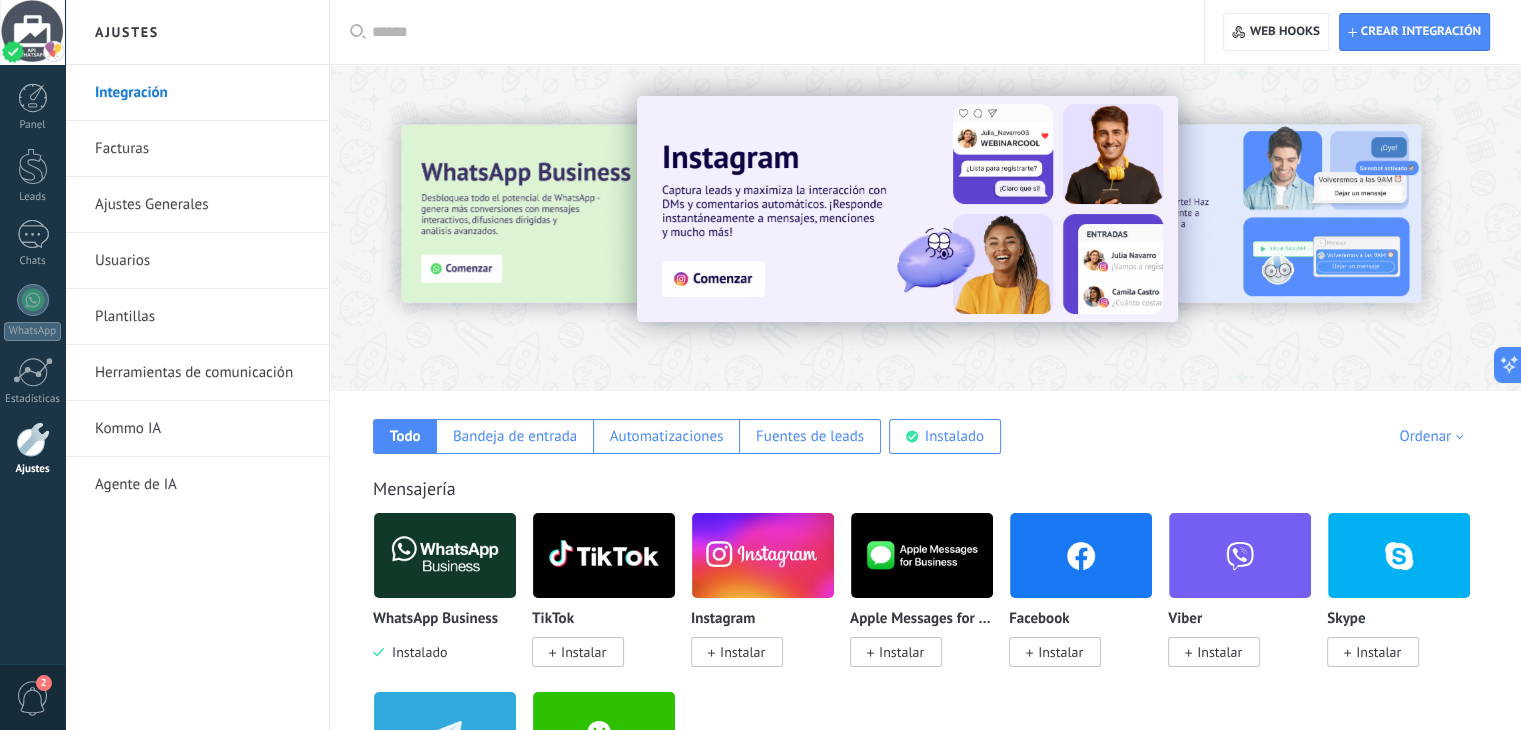 click at bounding box center [774, 32] 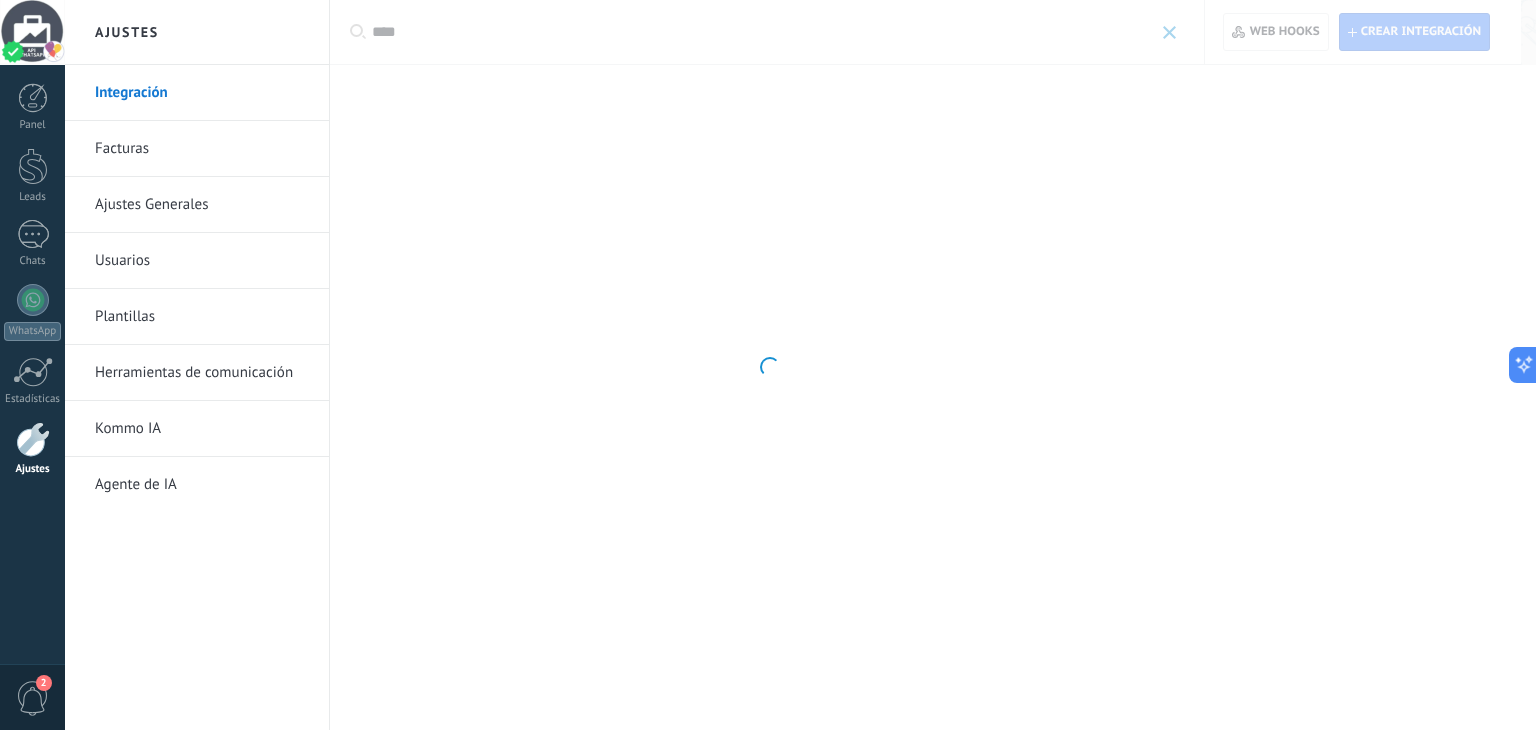 type on "****" 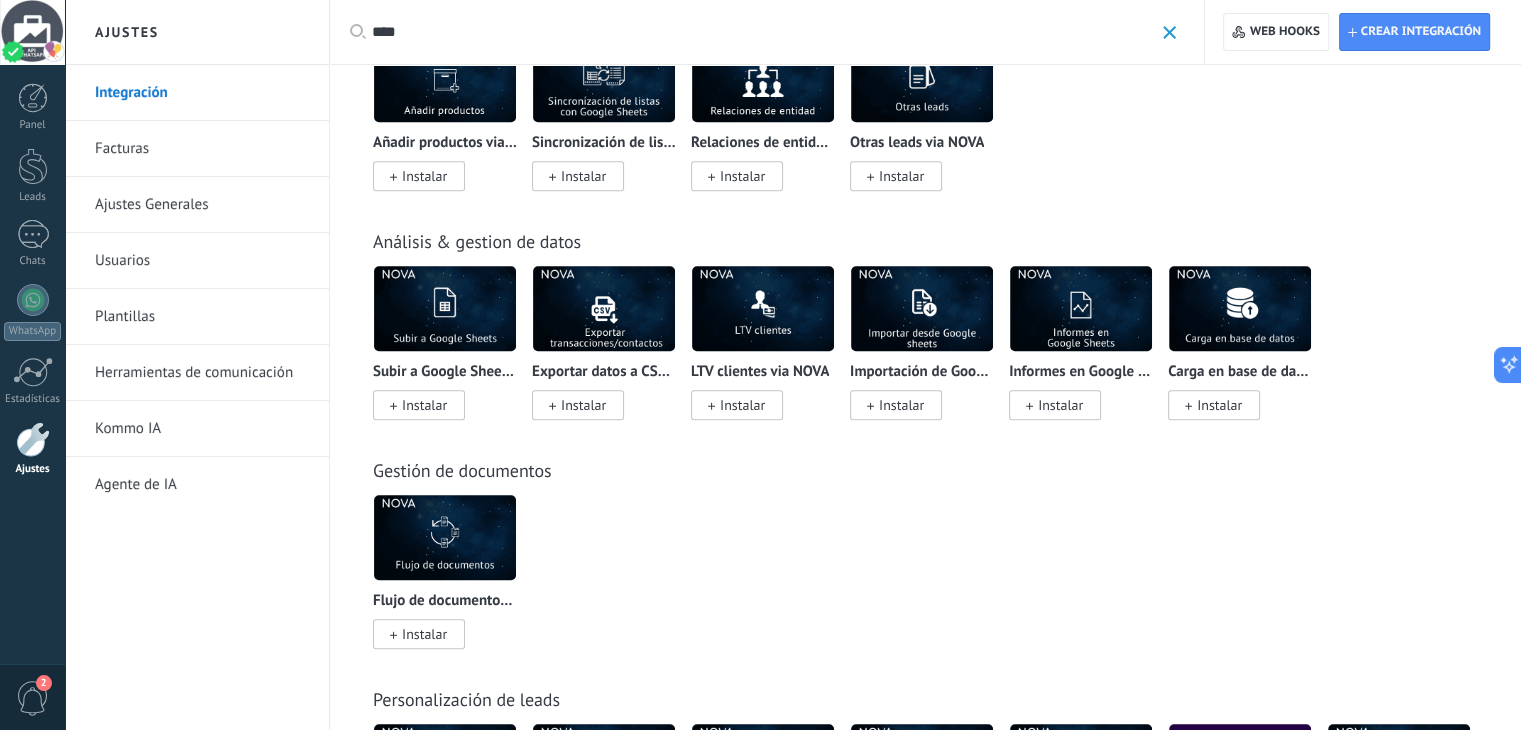 scroll, scrollTop: 1500, scrollLeft: 0, axis: vertical 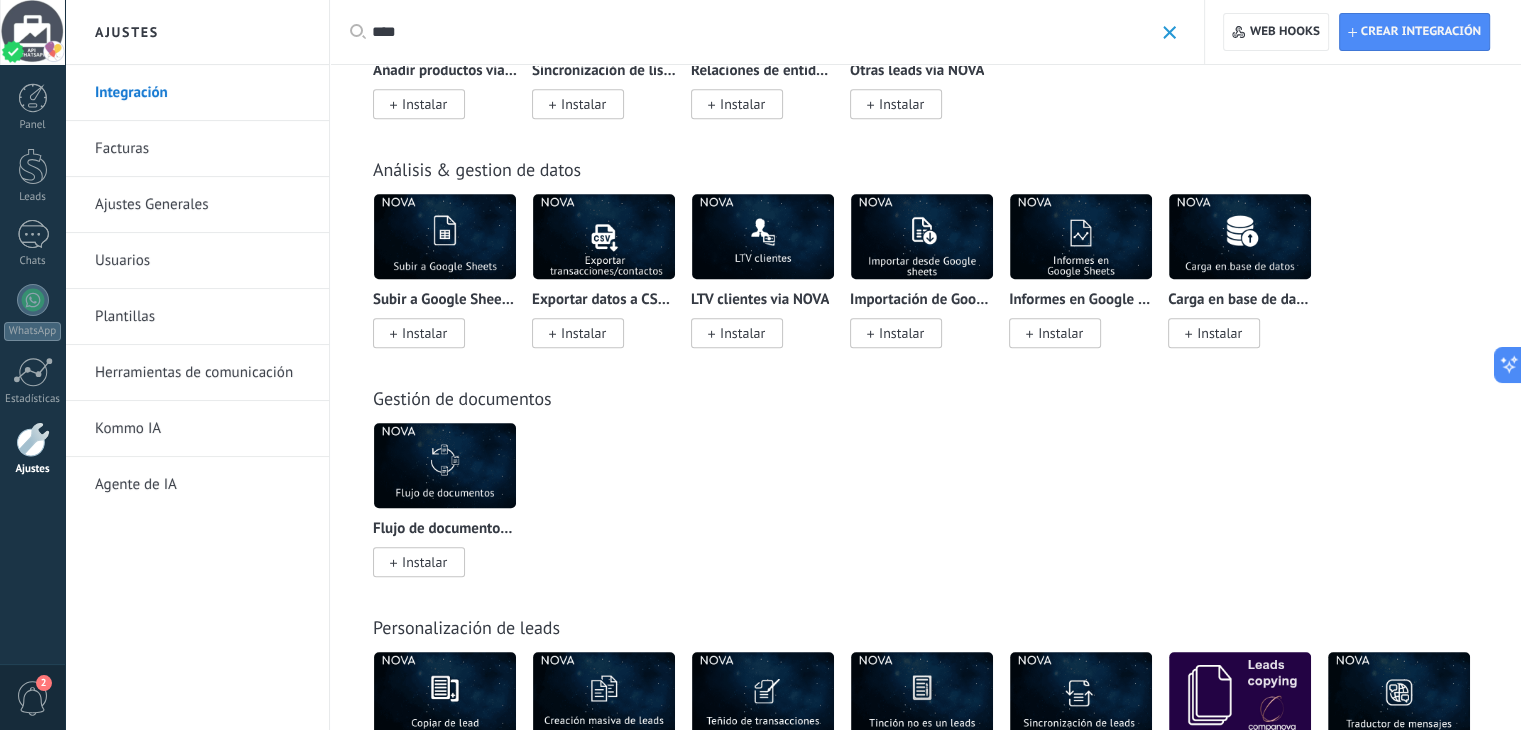 click at bounding box center (604, 236) 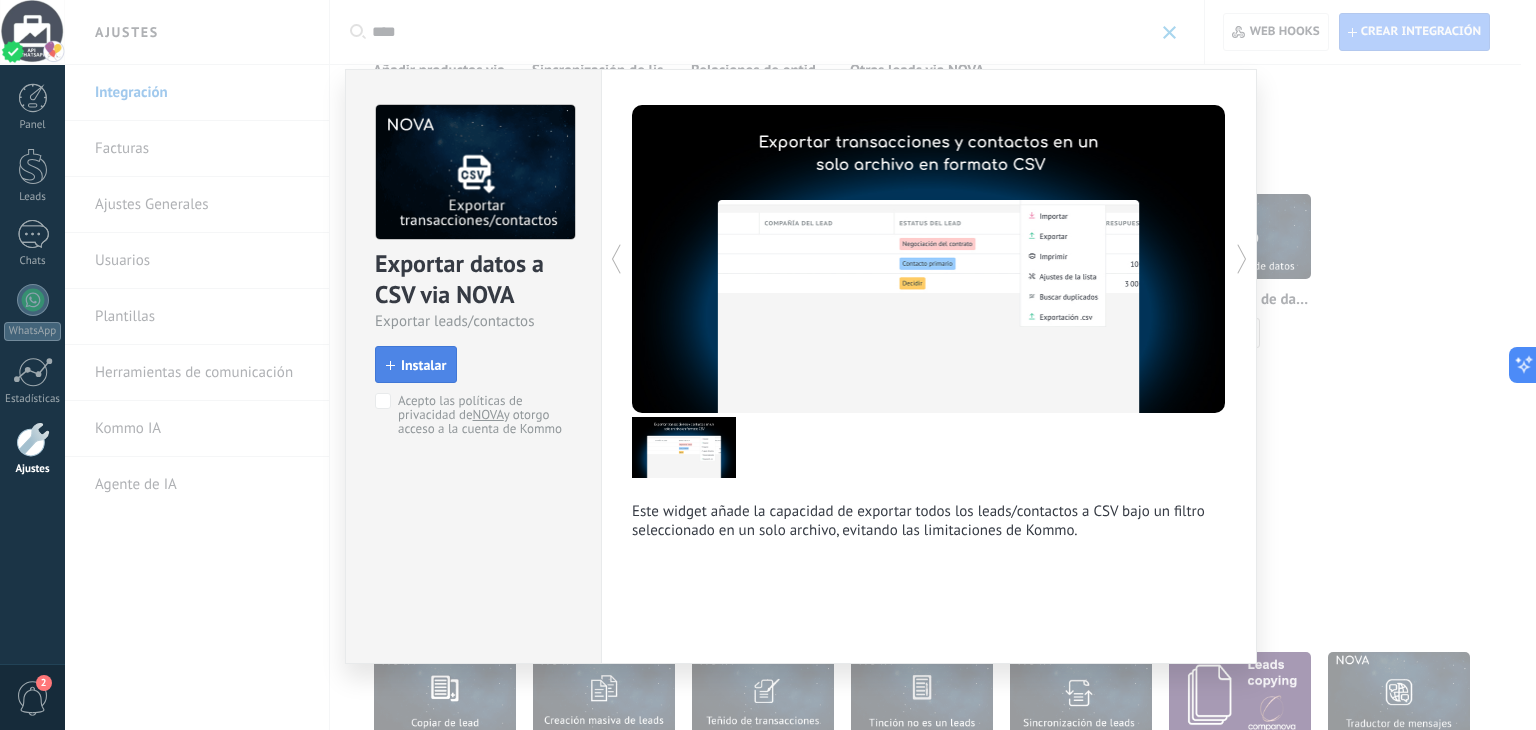 click on "Instalar" at bounding box center (423, 365) 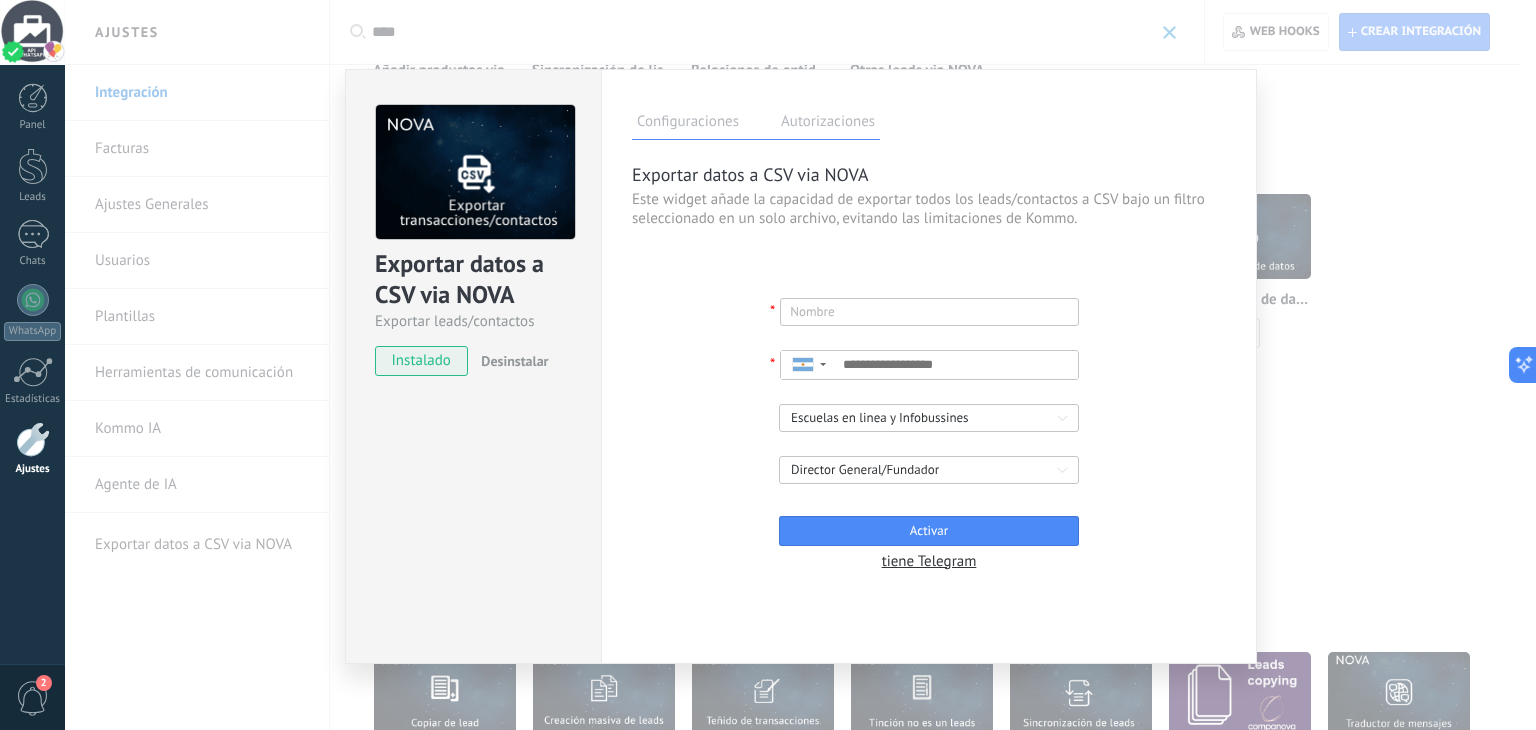 click on "Autorizaciones" at bounding box center (828, 124) 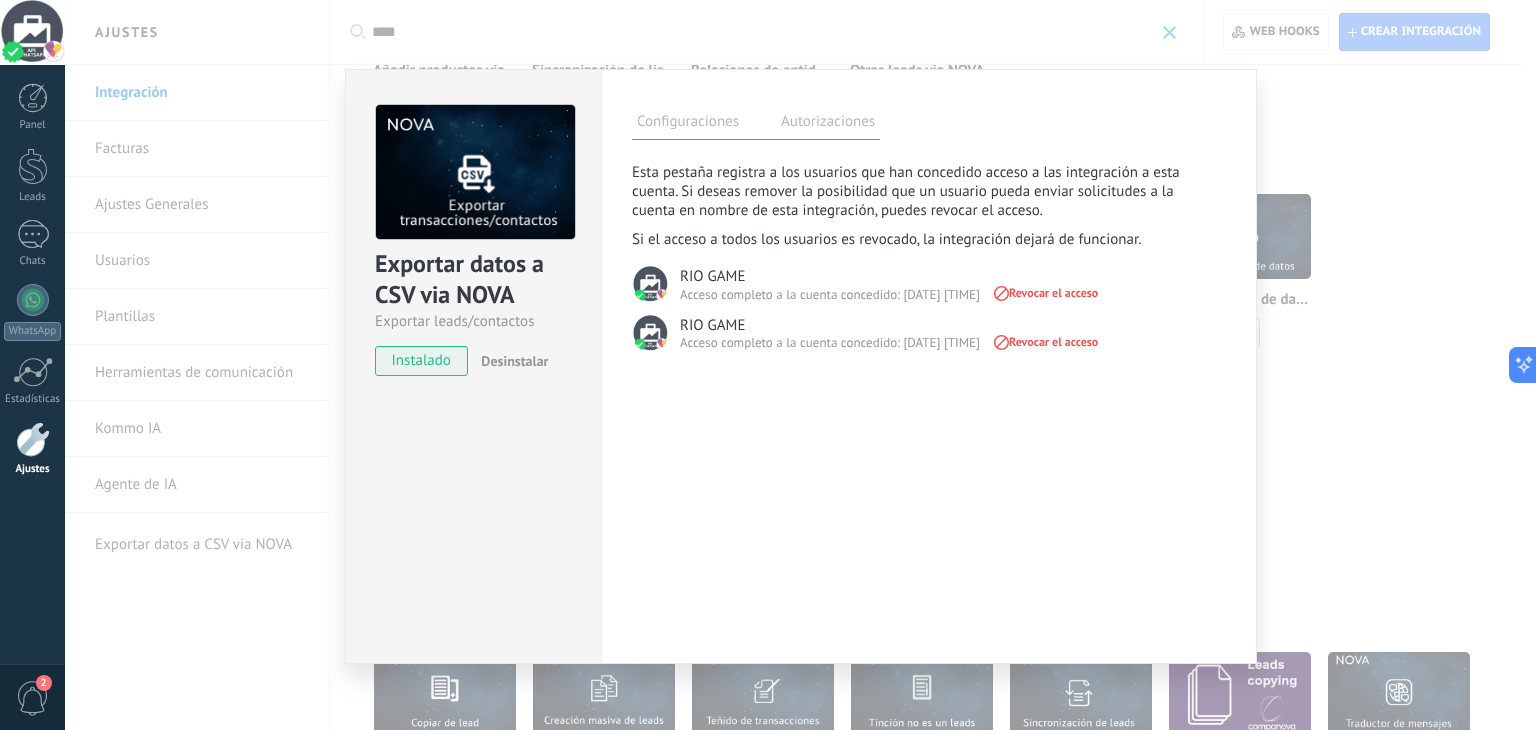 click on "Configuraciones" at bounding box center [688, 124] 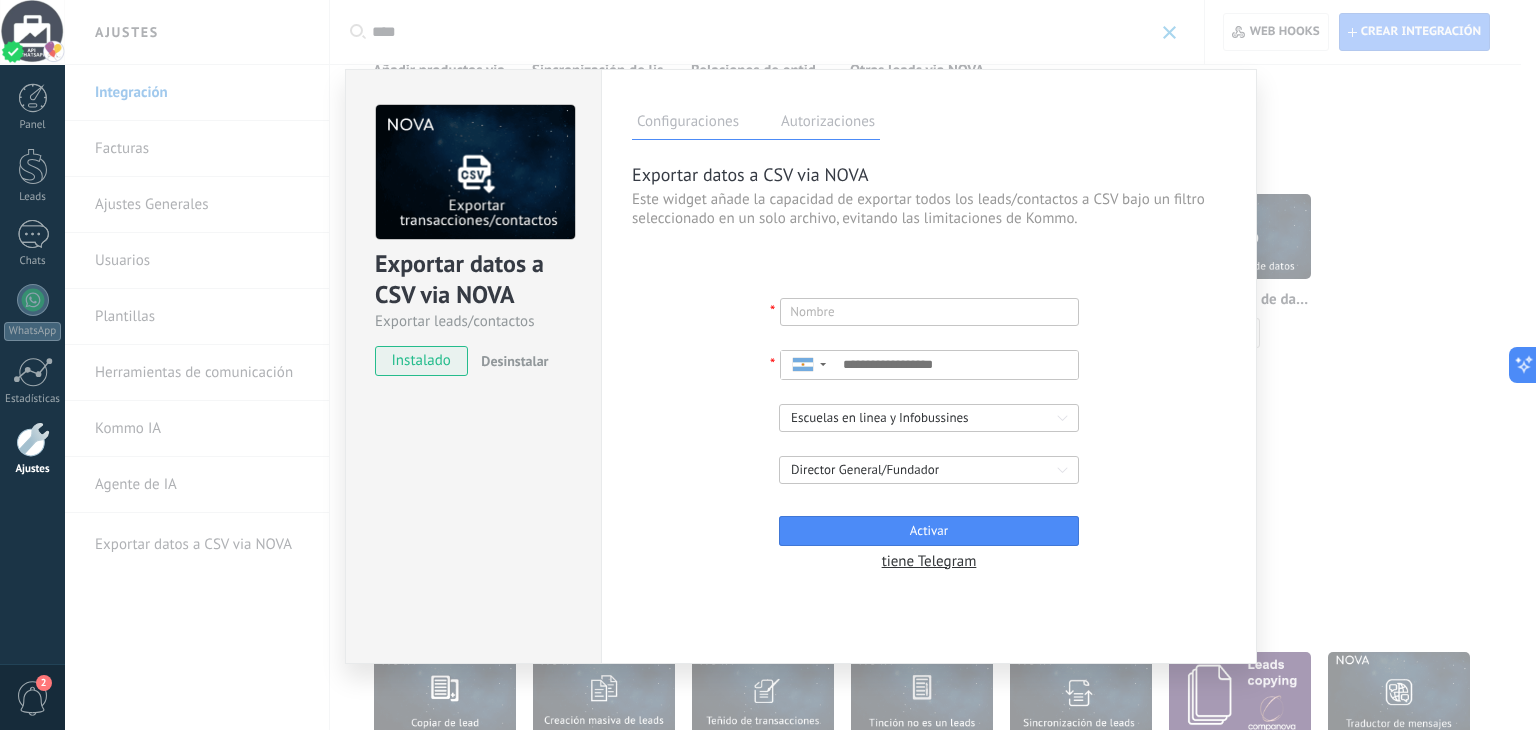 click on "Exportar datos a CSV via NOVA Exportar leads/contactos instalado Desinstalar Configuraciones Autorizaciones Esta pestaña registra a los usuarios que han concedido acceso a las integración a esta cuenta. Si deseas remover la posibilidad que un usuario pueda enviar solicitudes a la cuenta en nombre de esta integración, puedes revocar el acceso. Si el acceso a todos los usuarios es revocado, la integración dejará de funcionar. Esta aplicacion está instalada, pero nadie le ha dado acceso aun. Este widget añade la capacidad de exportar todos los leads/contactos a CSV bajo un filtro seleccionado en un solo archivo, evitando las limitaciones de Kommo. más Guardar ¿No lograste configurar algo? ¿Algo no funciona como quieres? Escríbanos a Soporte Técnico usando el botón de la izquierda y configuraremos una solución para usted de forma gratuita, ampliaremos la prueba o idearemos otra solución para sus procesos. Exportar datos a CSV via NOVA * Nombre * ▼ Escuelas en linea y Infobussines Activar Atrás" at bounding box center (800, 365) 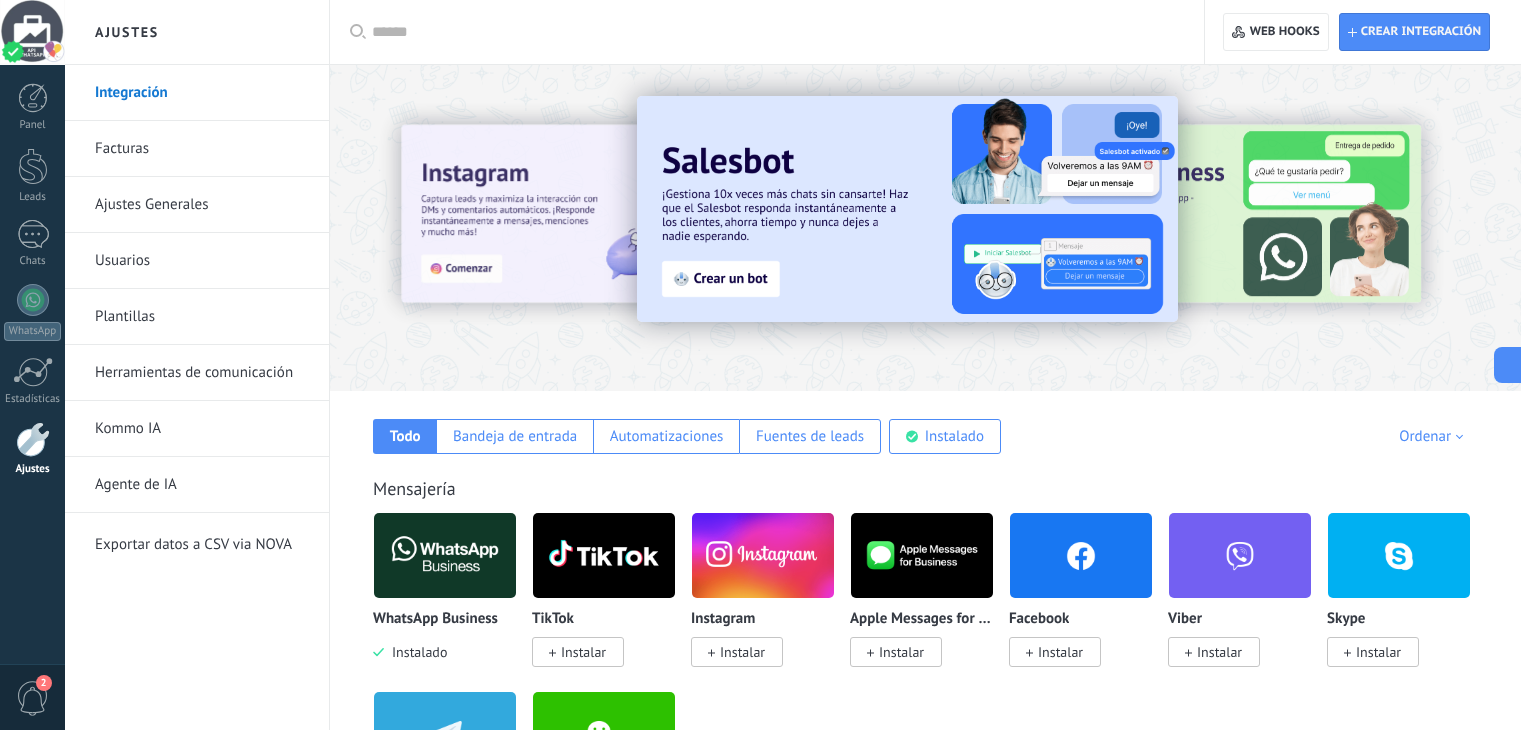 scroll, scrollTop: 1500, scrollLeft: 0, axis: vertical 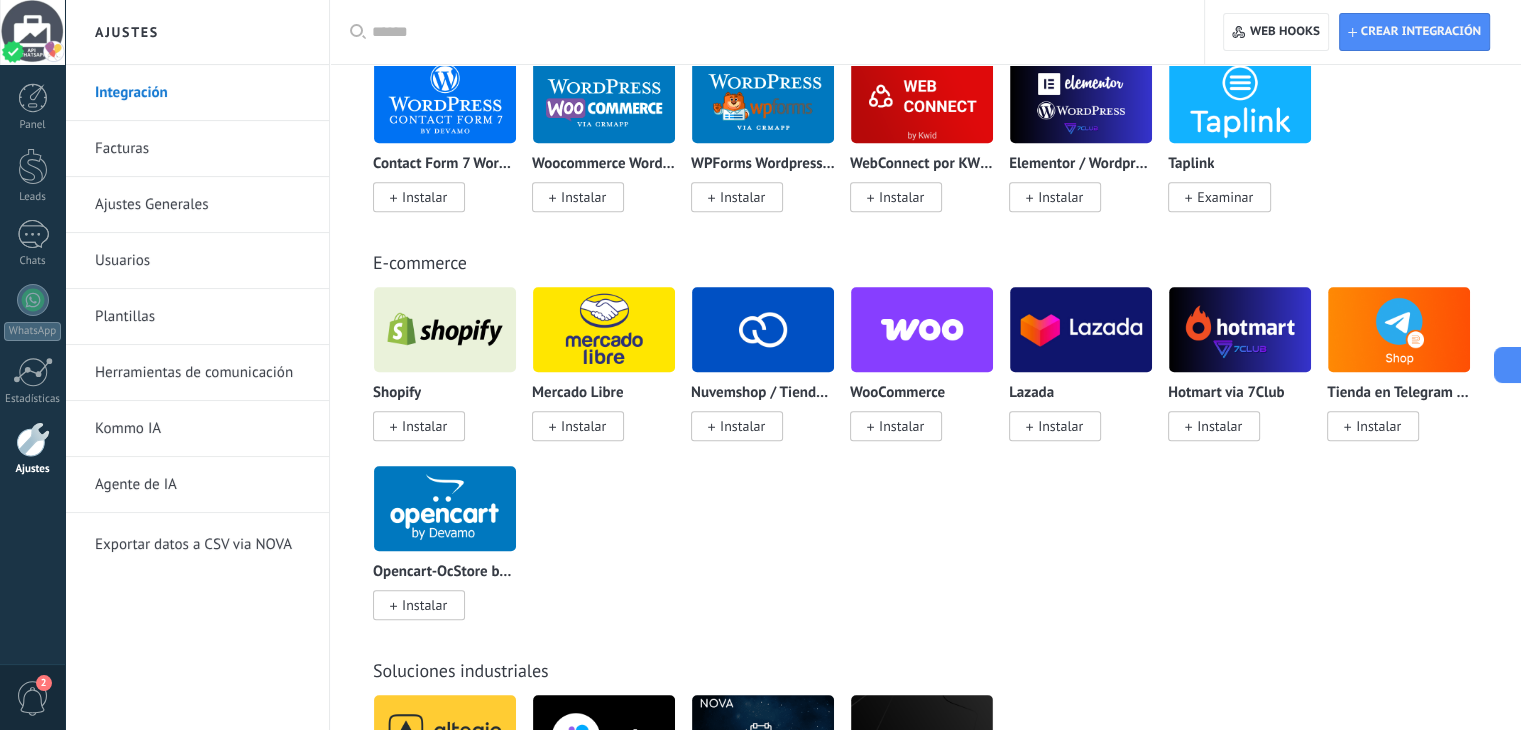click at bounding box center (32, 32) 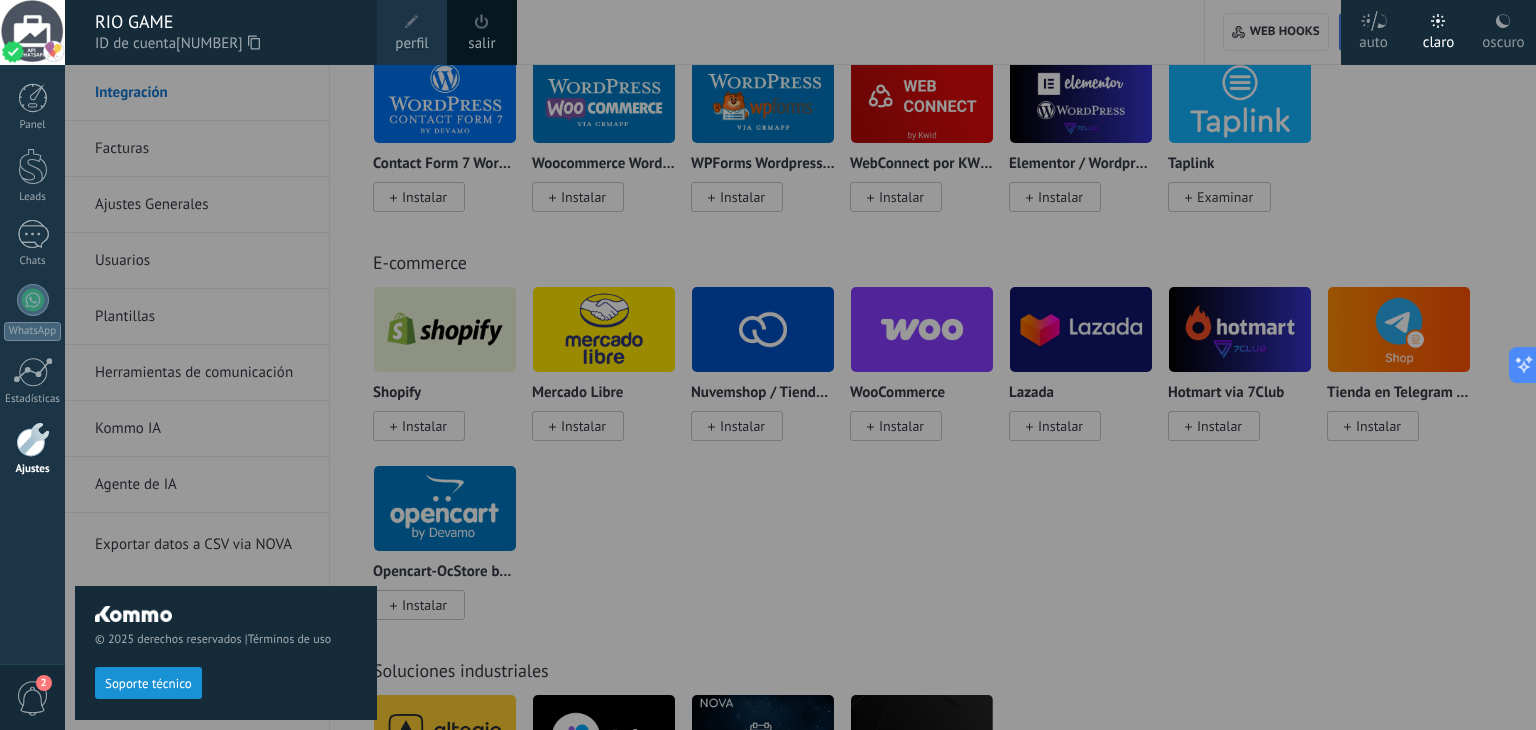click on "salir" at bounding box center [482, 32] 